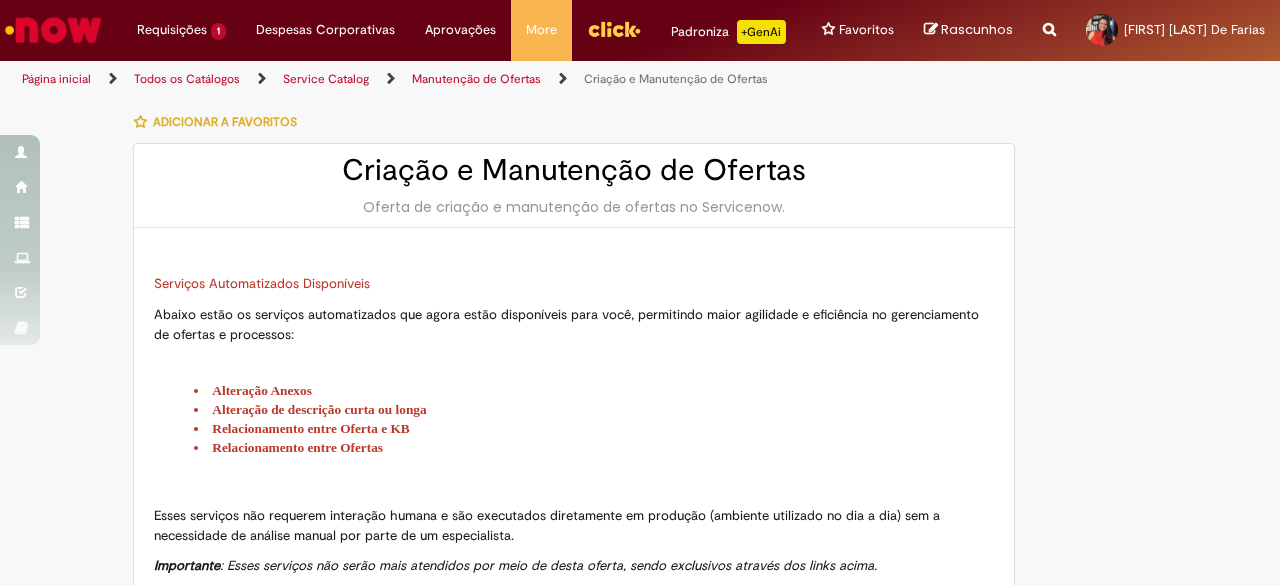 scroll, scrollTop: 0, scrollLeft: 0, axis: both 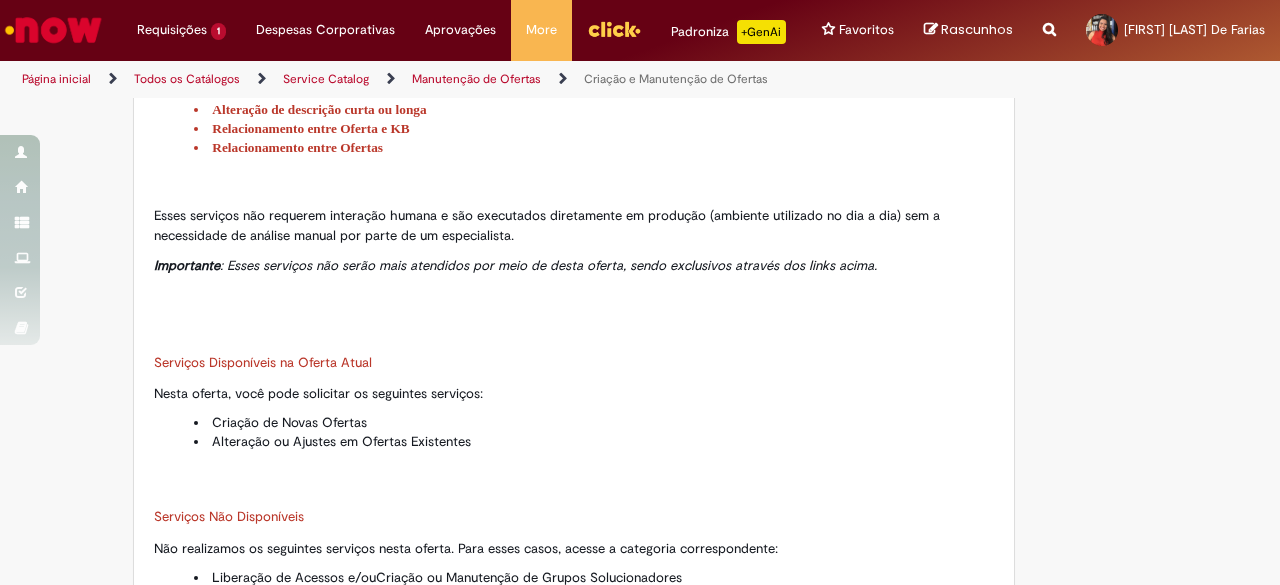 type on "********" 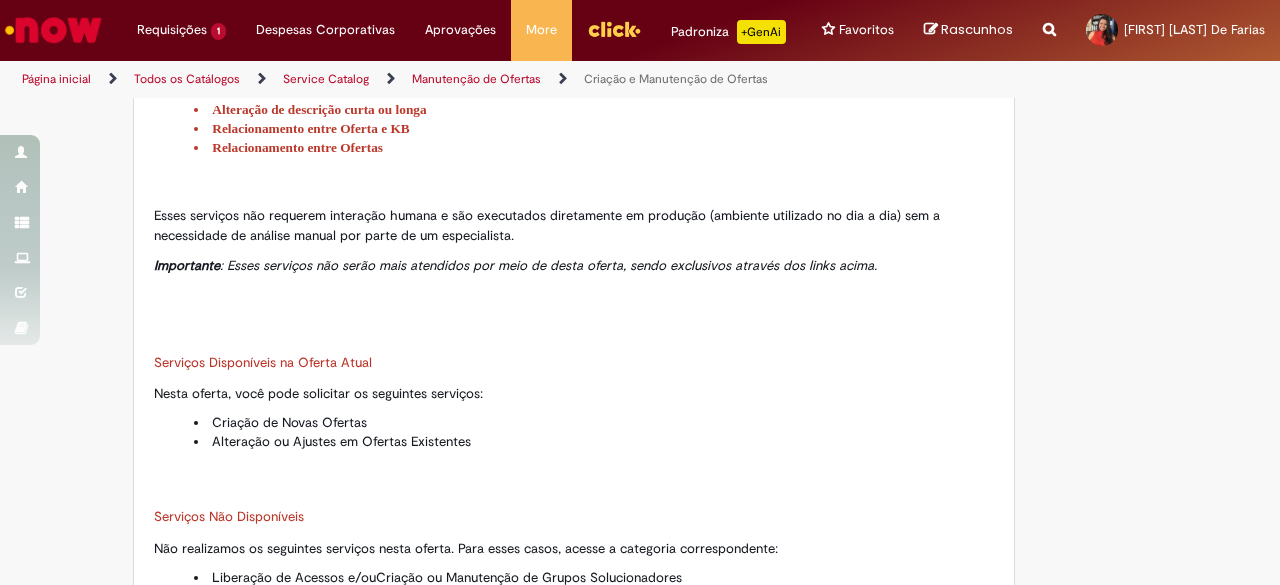 type on "**********" 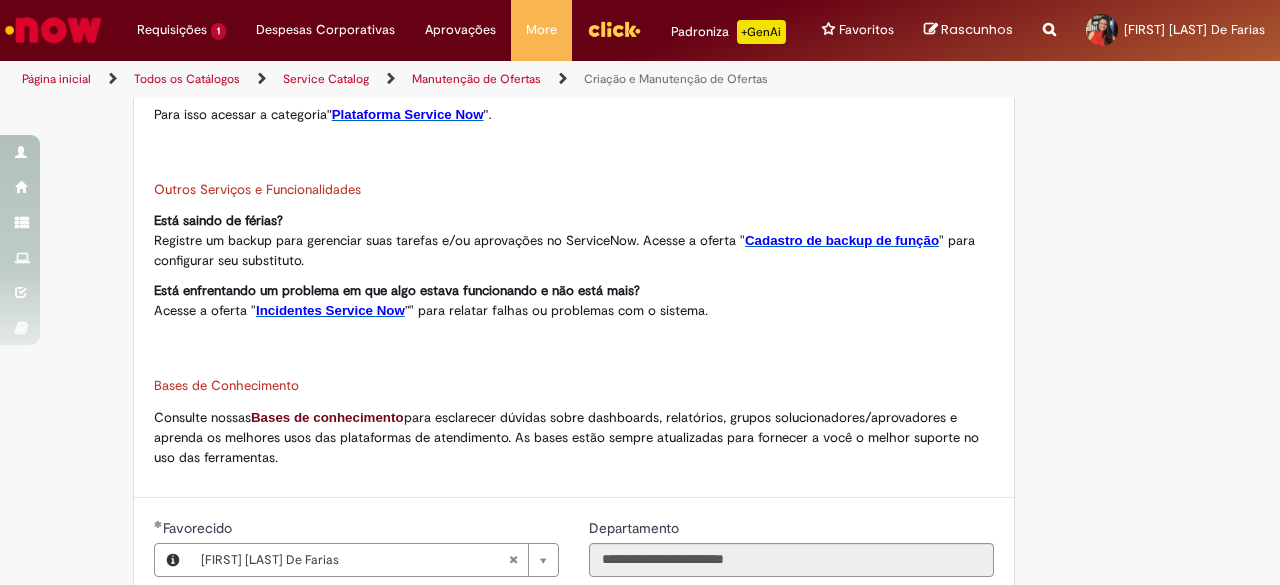 type on "**********" 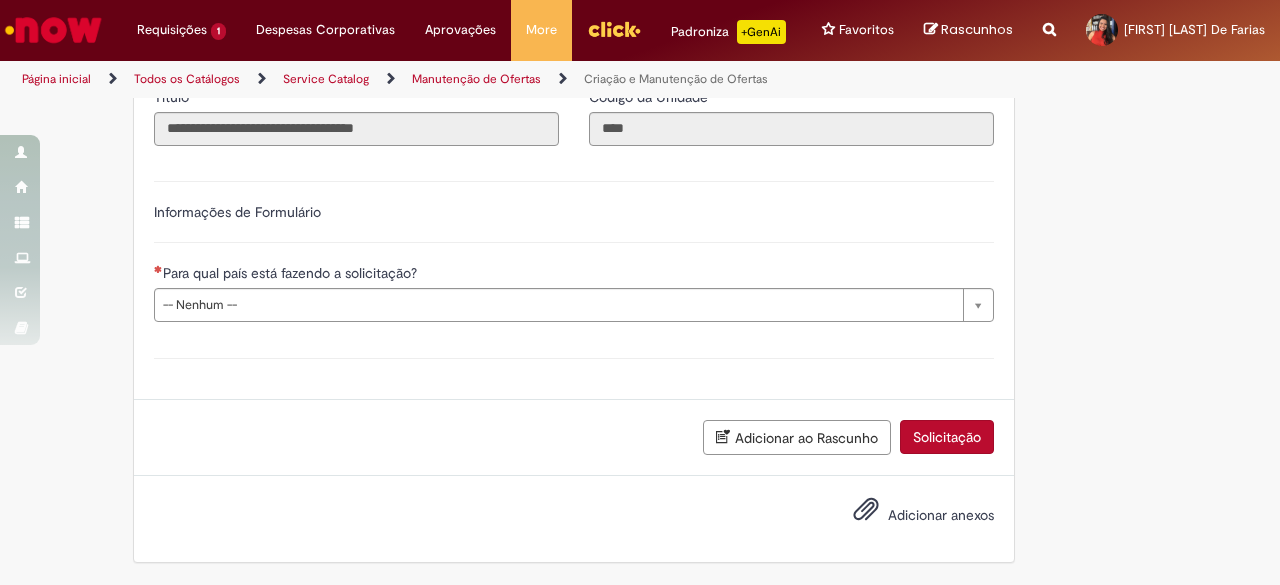 scroll, scrollTop: 1459, scrollLeft: 0, axis: vertical 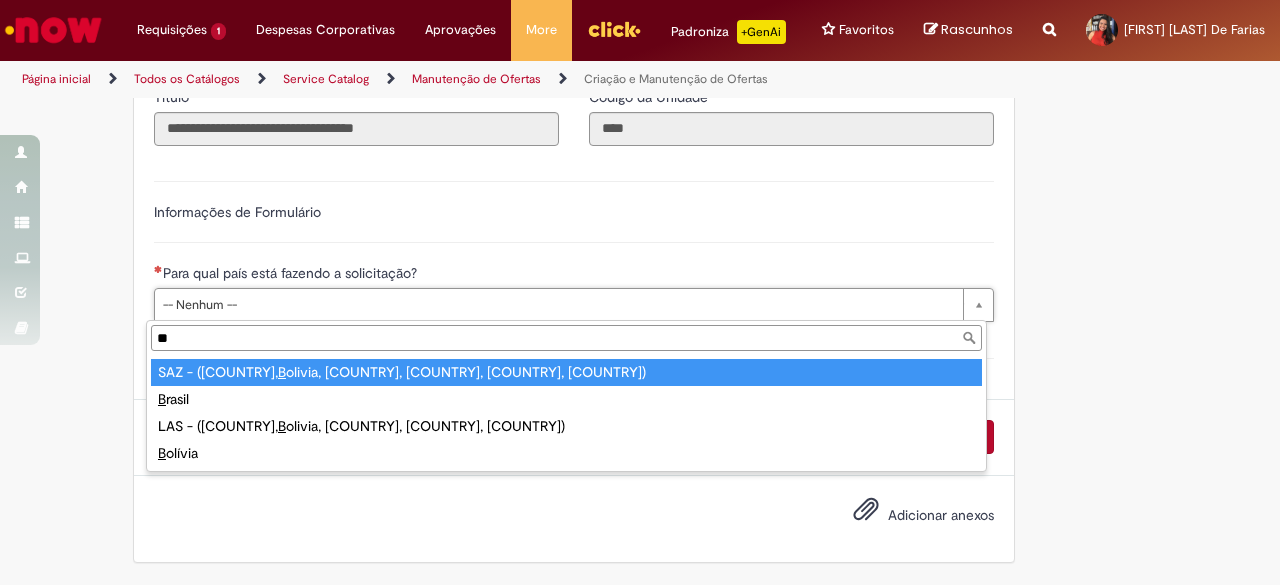 type on "*" 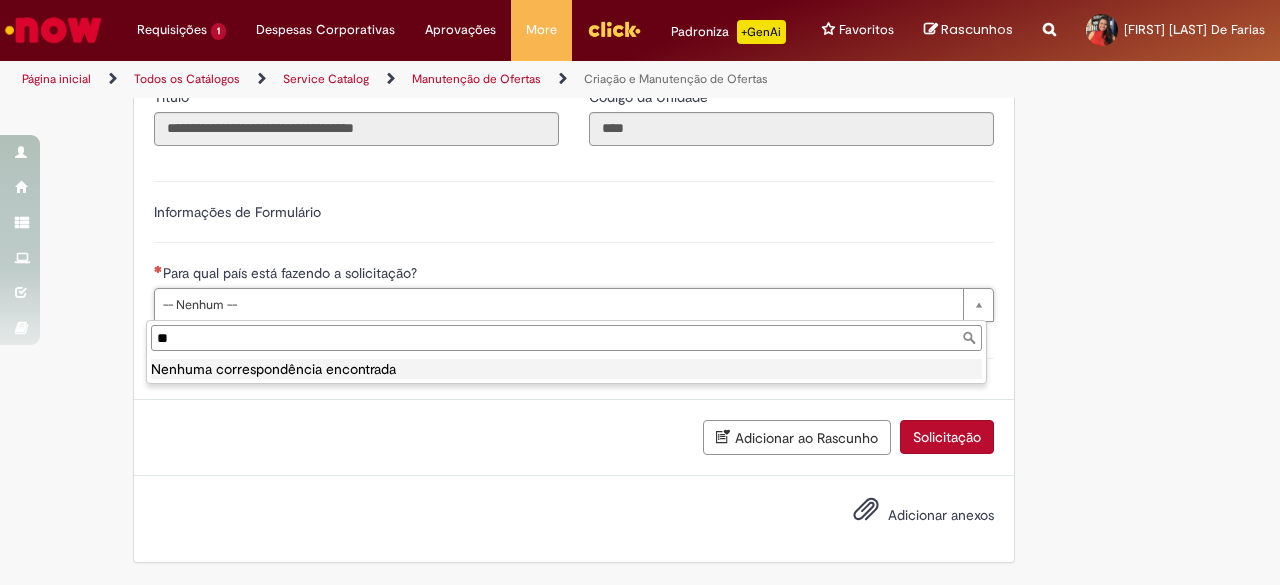 type on "*" 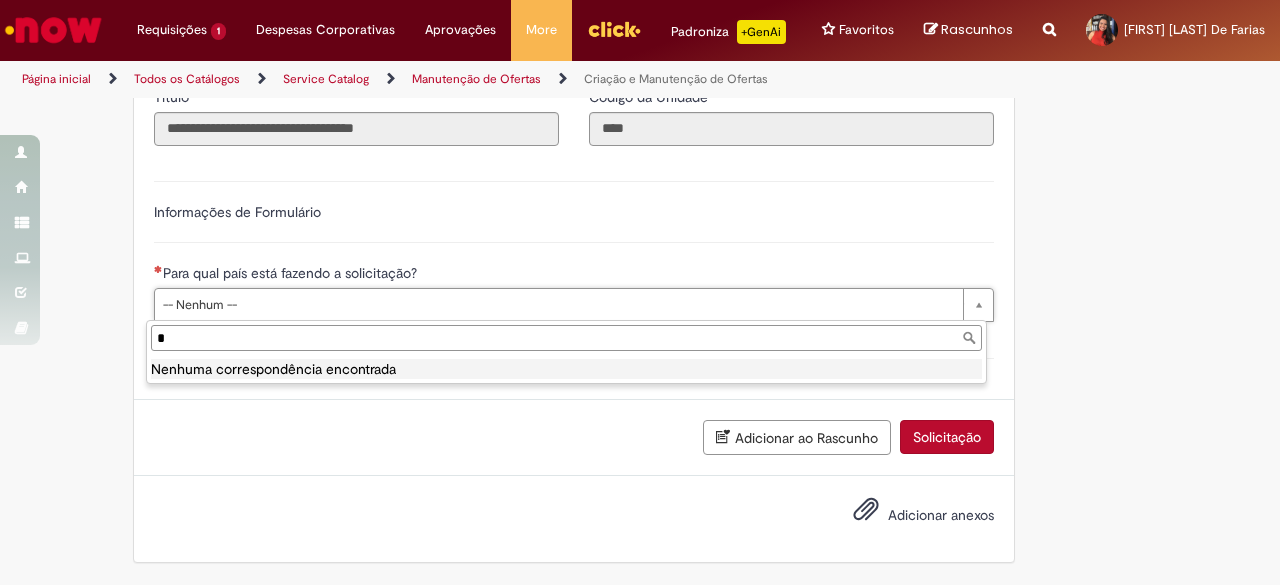 type 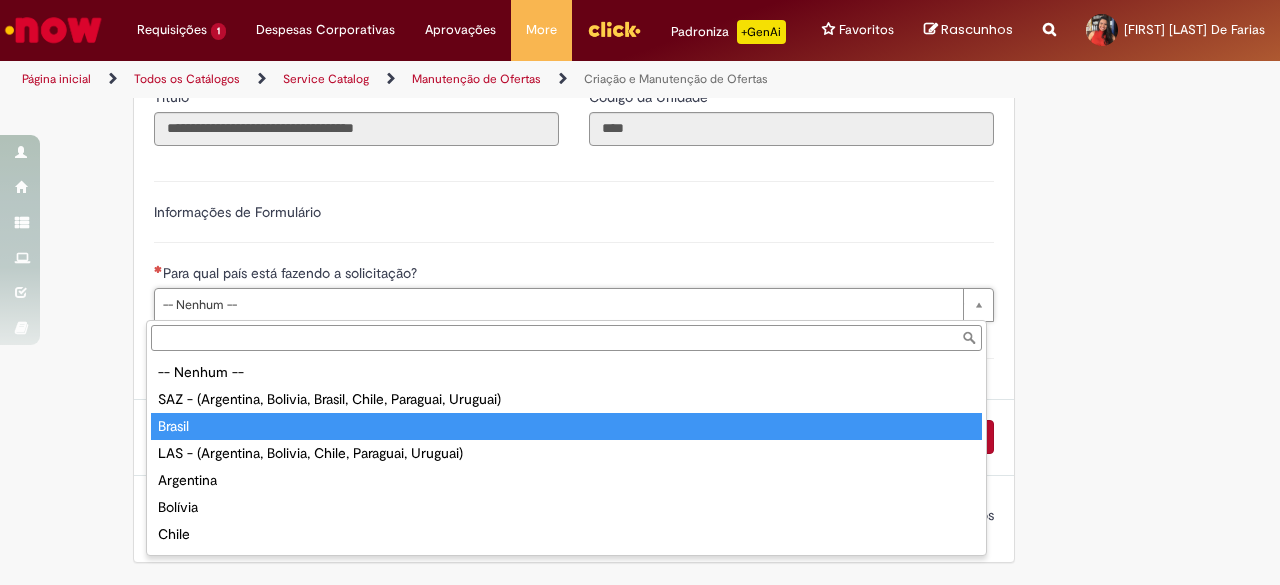 type on "******" 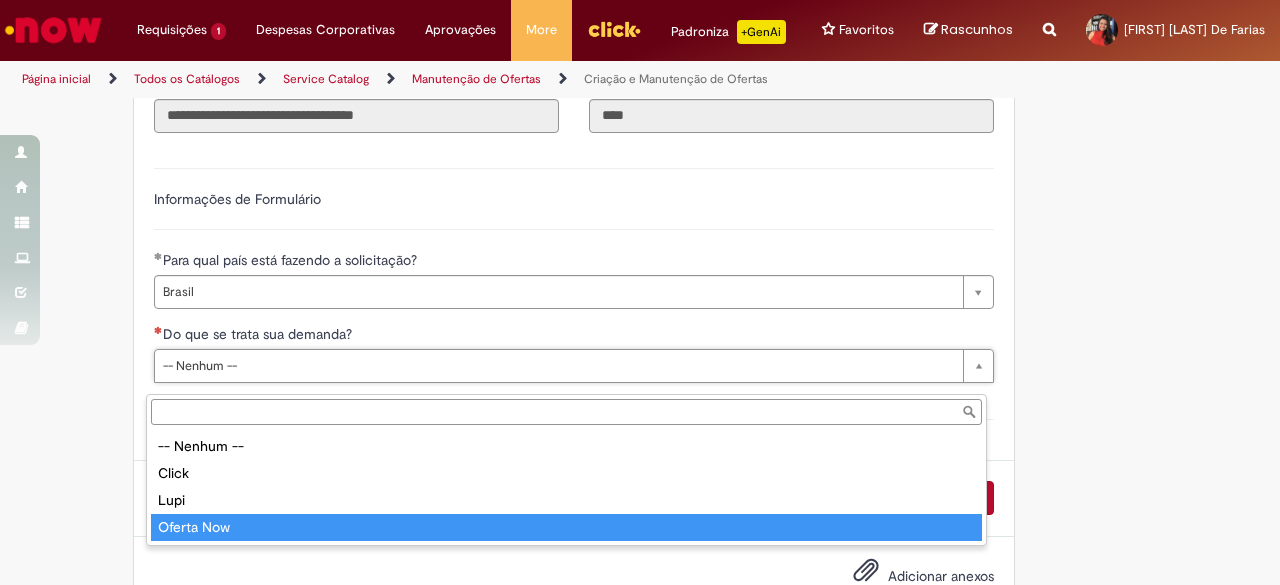 type on "**********" 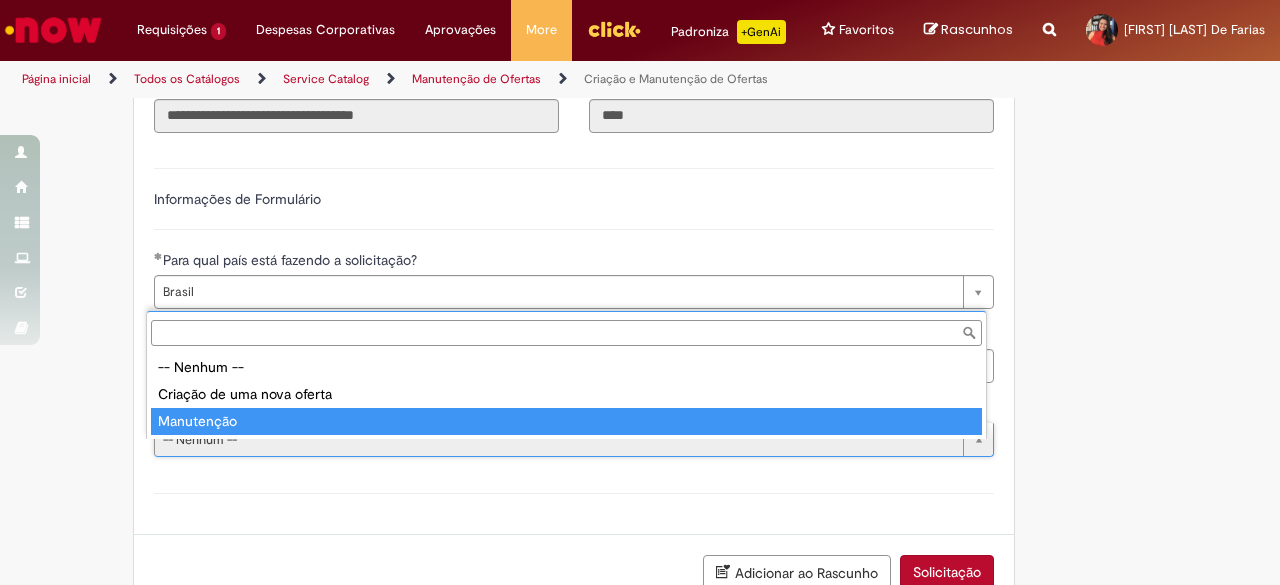 type on "**********" 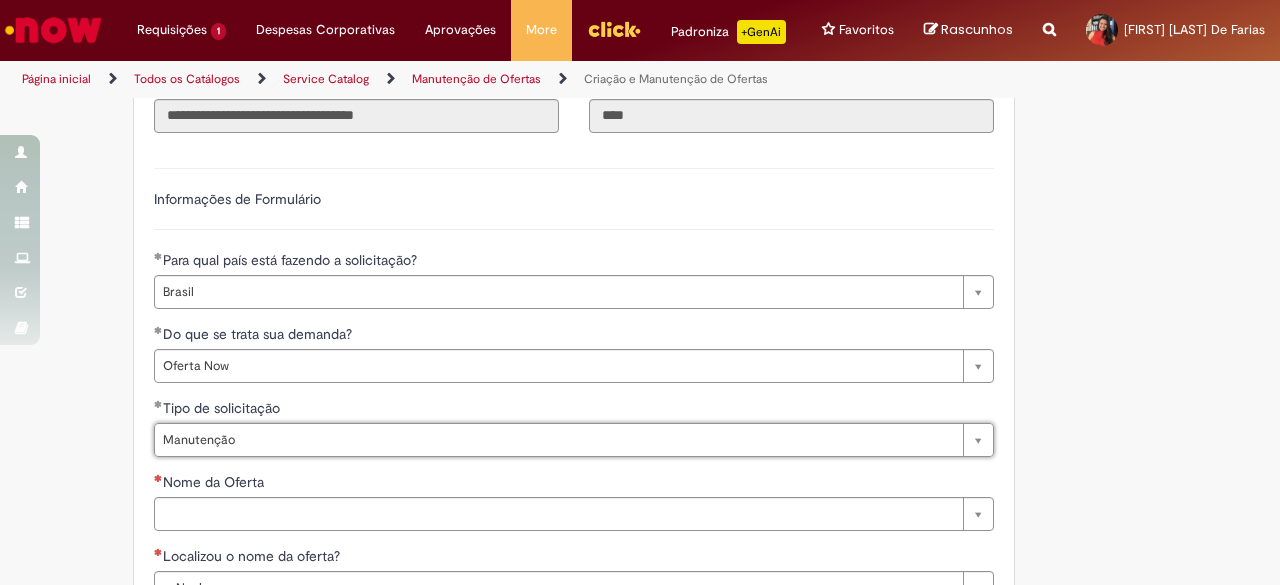 scroll, scrollTop: 1559, scrollLeft: 0, axis: vertical 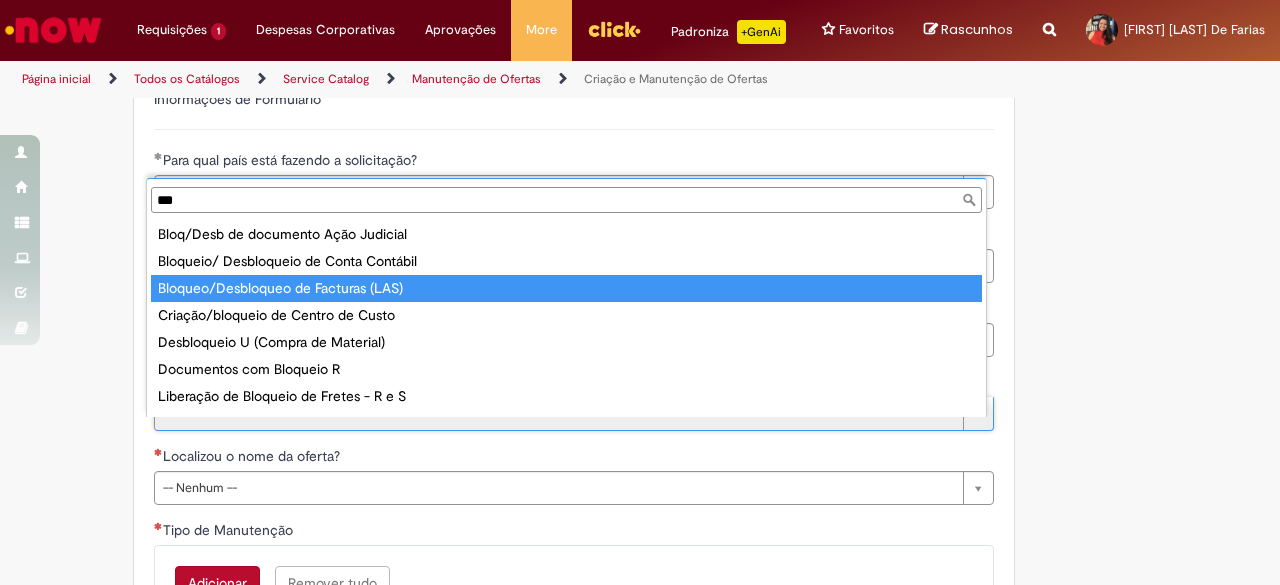 type on "***" 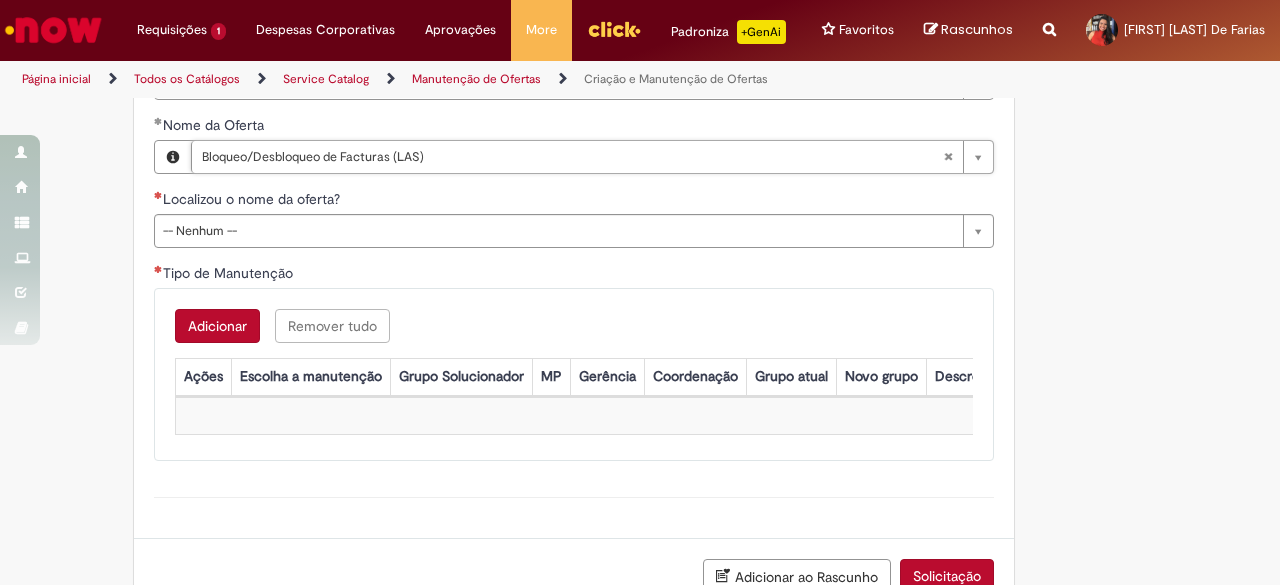 scroll, scrollTop: 1859, scrollLeft: 0, axis: vertical 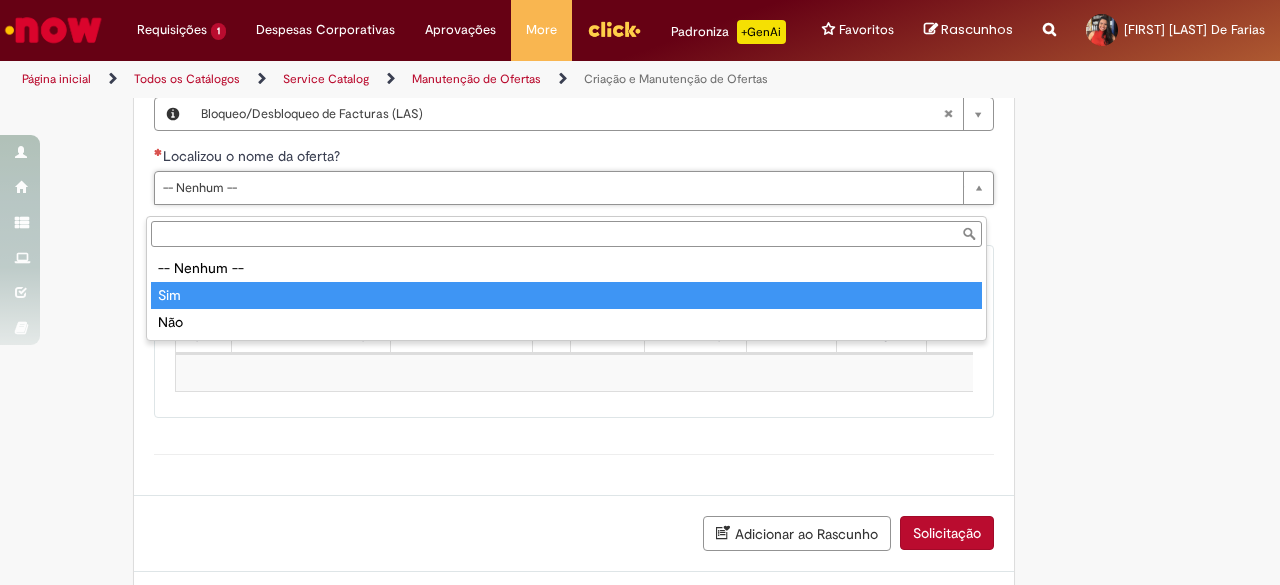 type on "***" 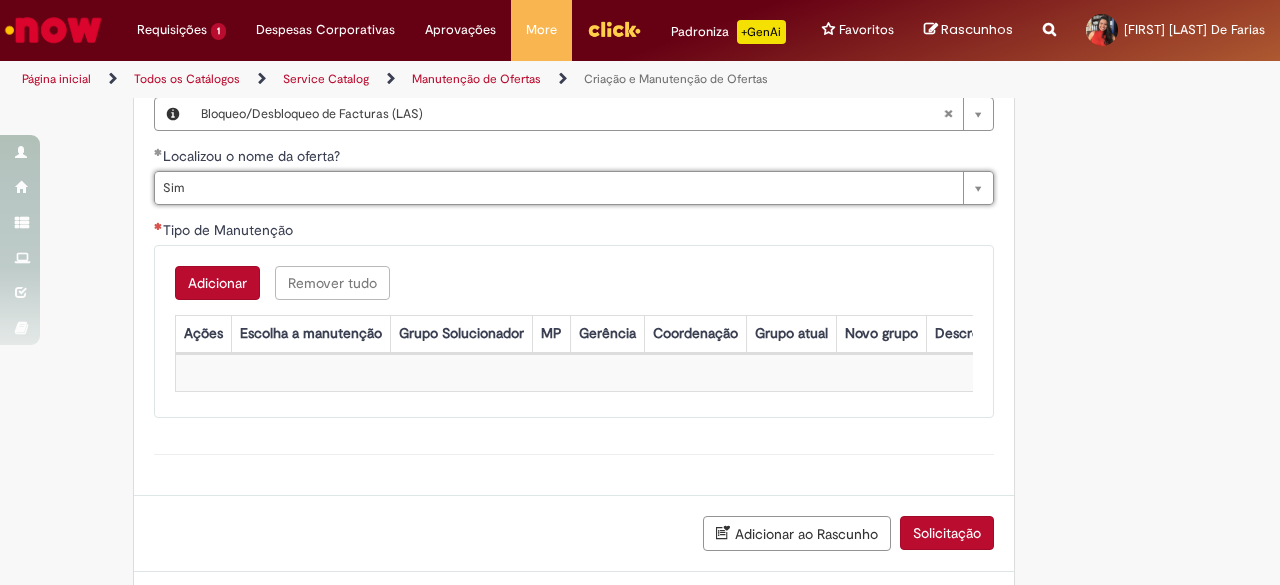 click on "Adicionar" at bounding box center [217, 283] 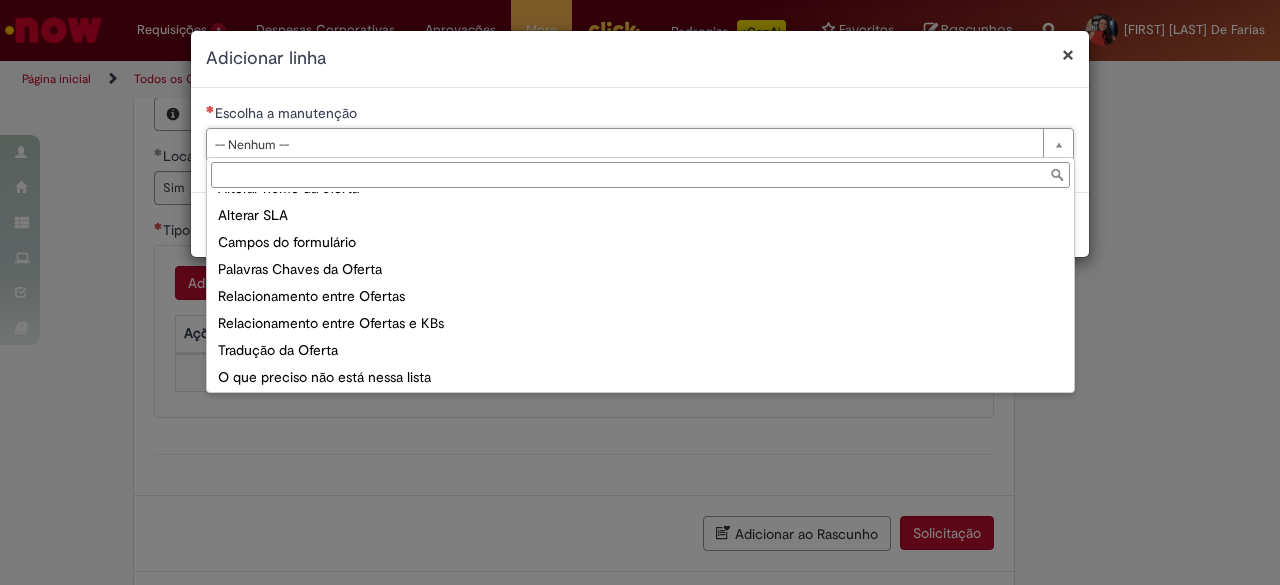 scroll, scrollTop: 158, scrollLeft: 0, axis: vertical 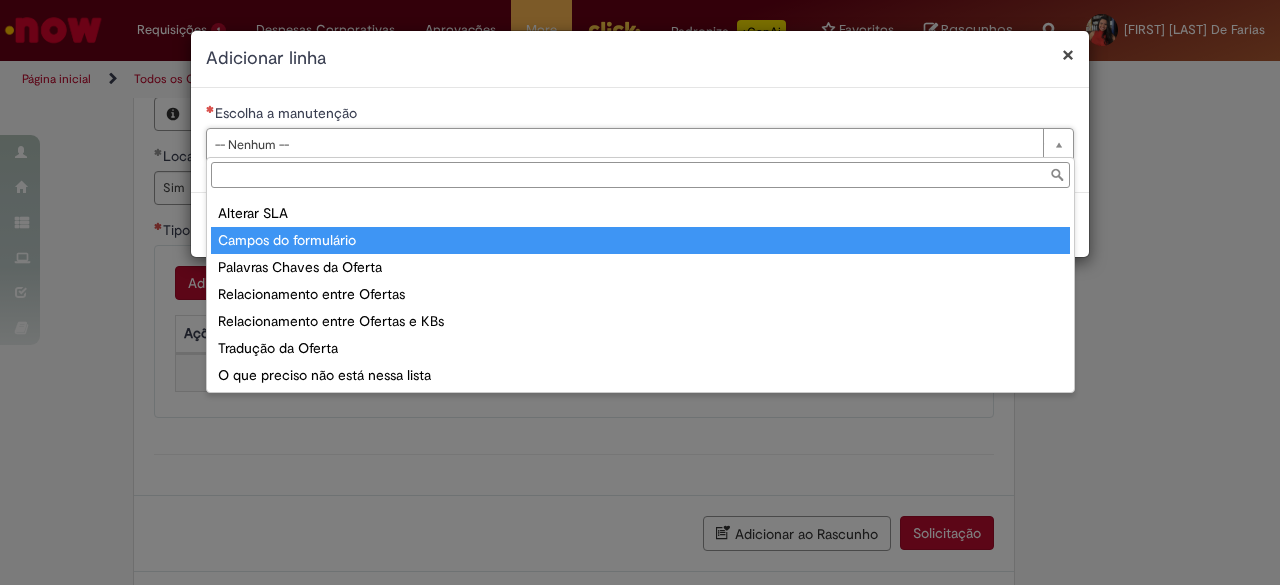 type on "**********" 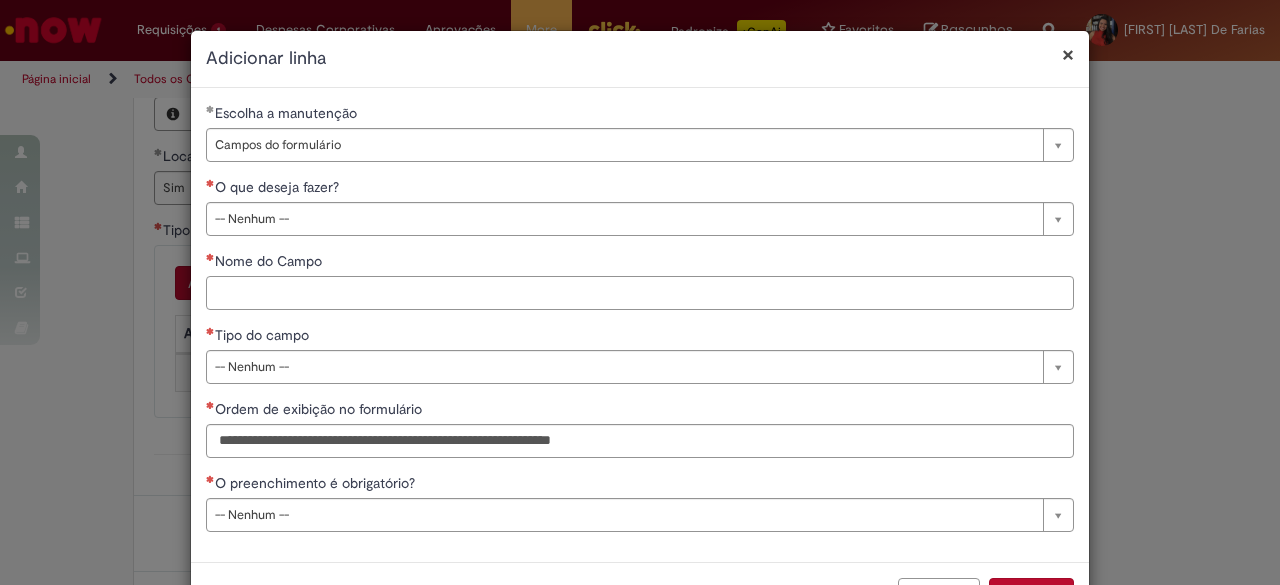 click on "Nome do Campo" at bounding box center [640, 293] 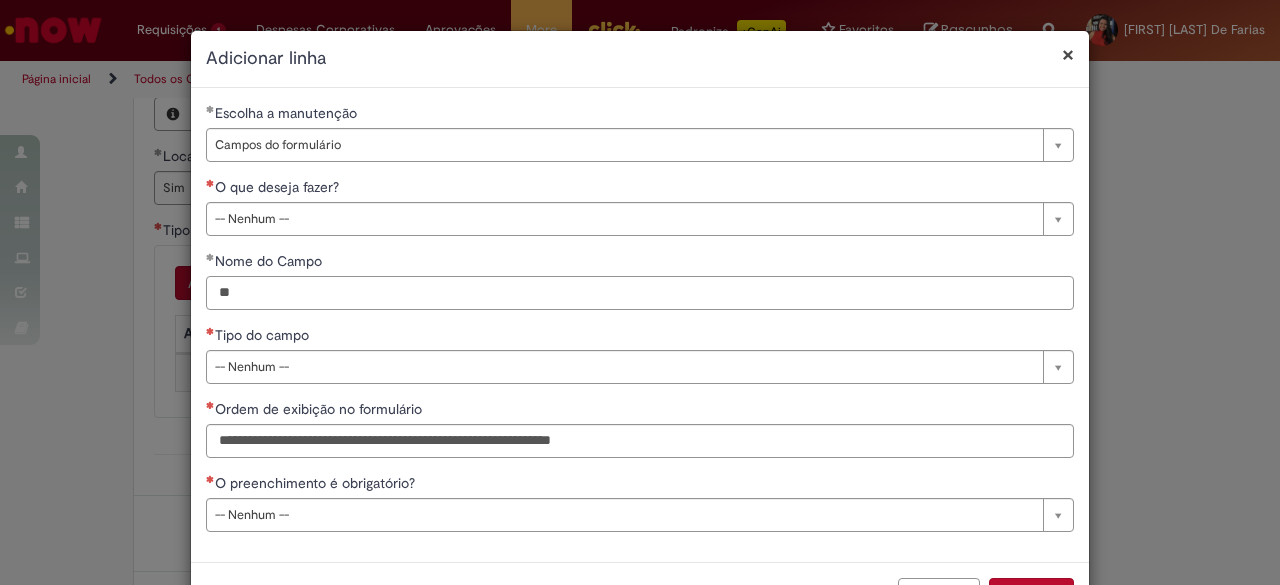 type on "*" 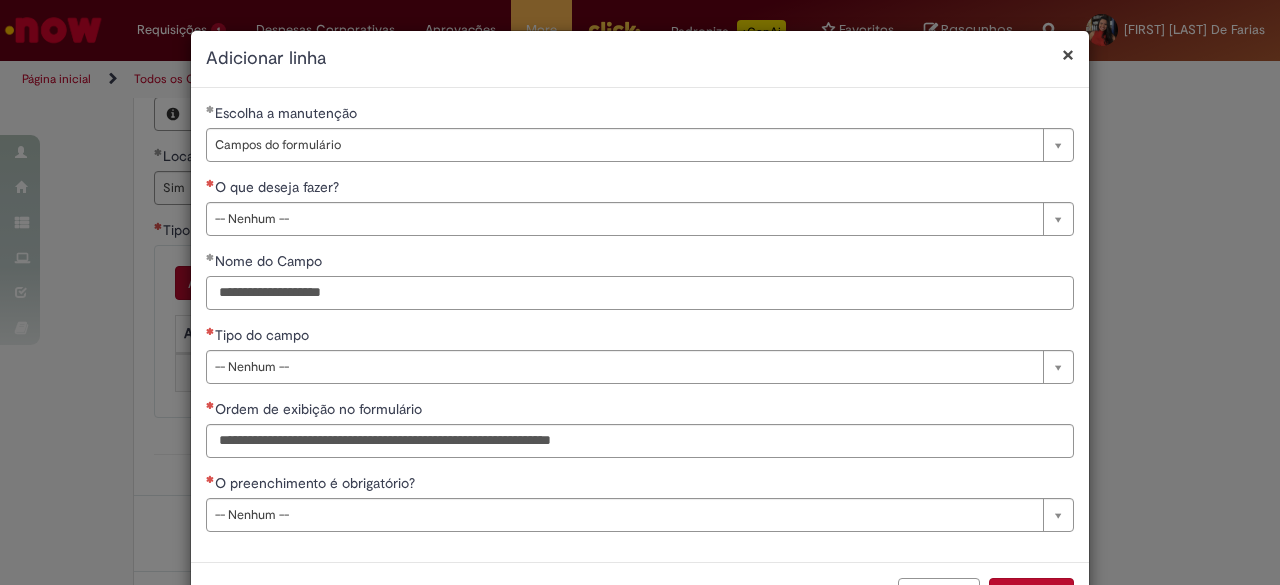 type on "**********" 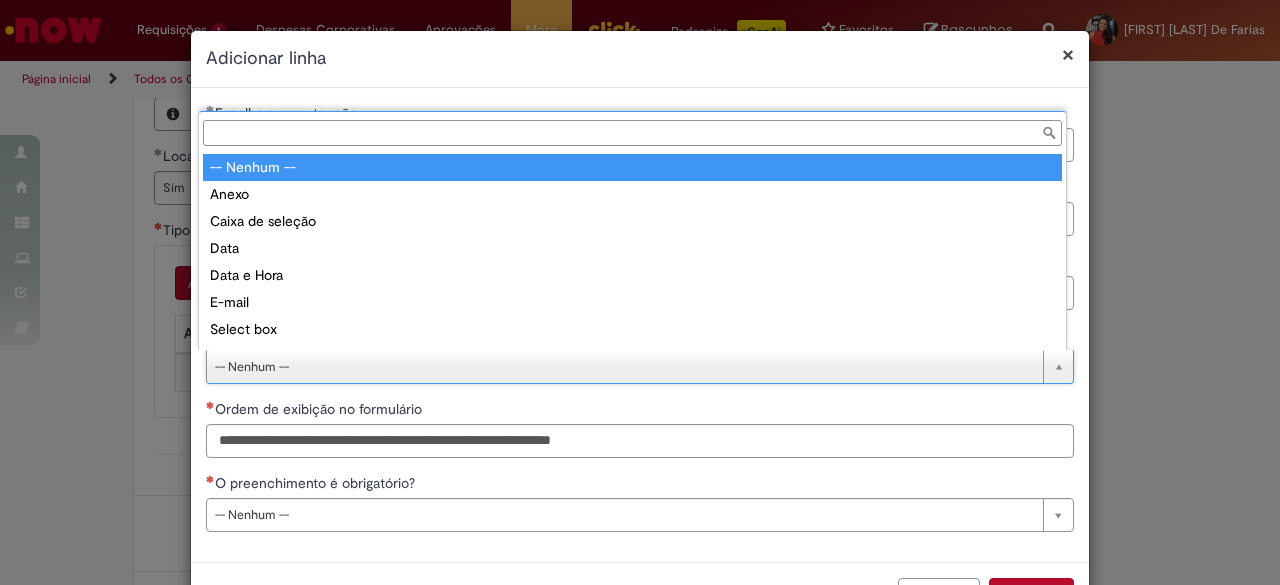 scroll, scrollTop: 16, scrollLeft: 0, axis: vertical 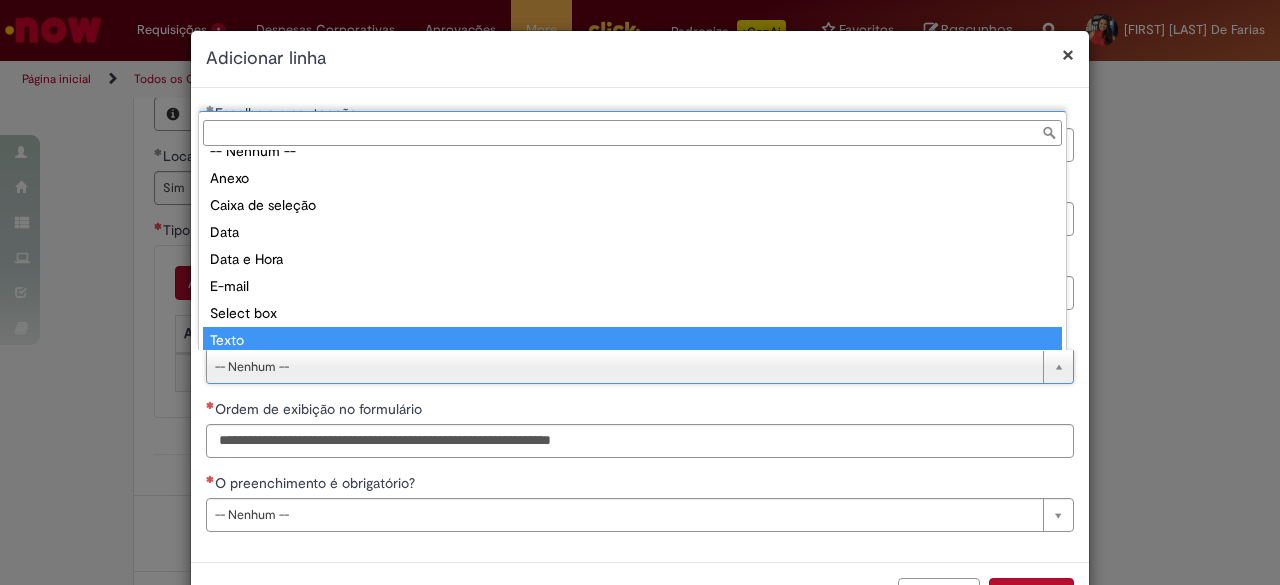 type on "*****" 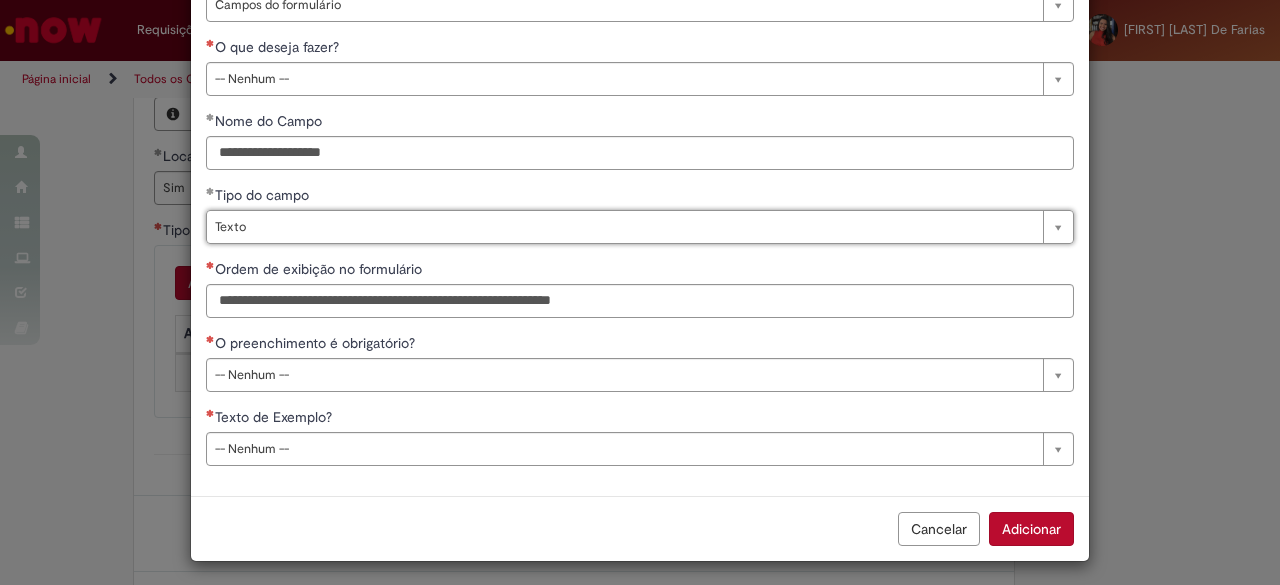 scroll, scrollTop: 144, scrollLeft: 0, axis: vertical 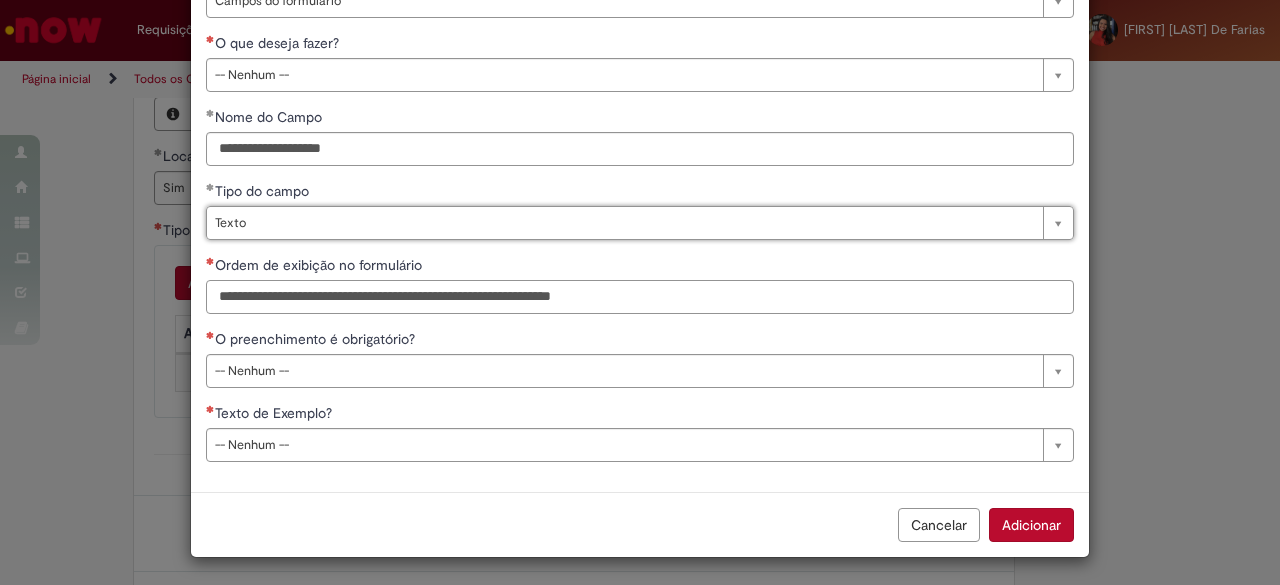 click on "Ordem de exibição no formulário" at bounding box center [640, 297] 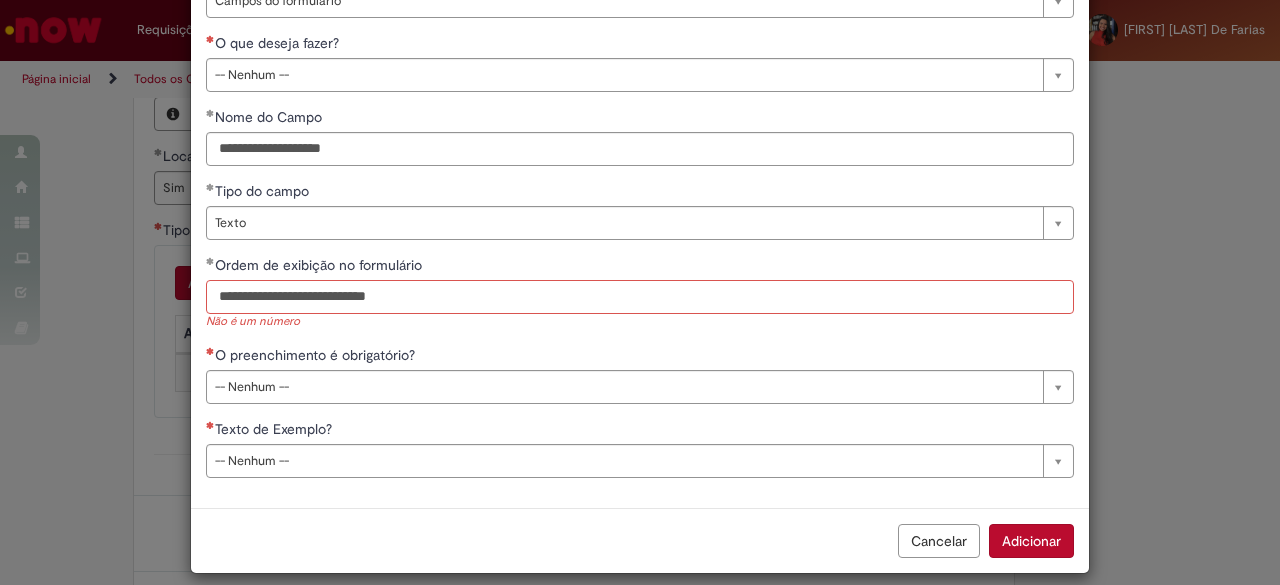 click on "**********" at bounding box center (640, 297) 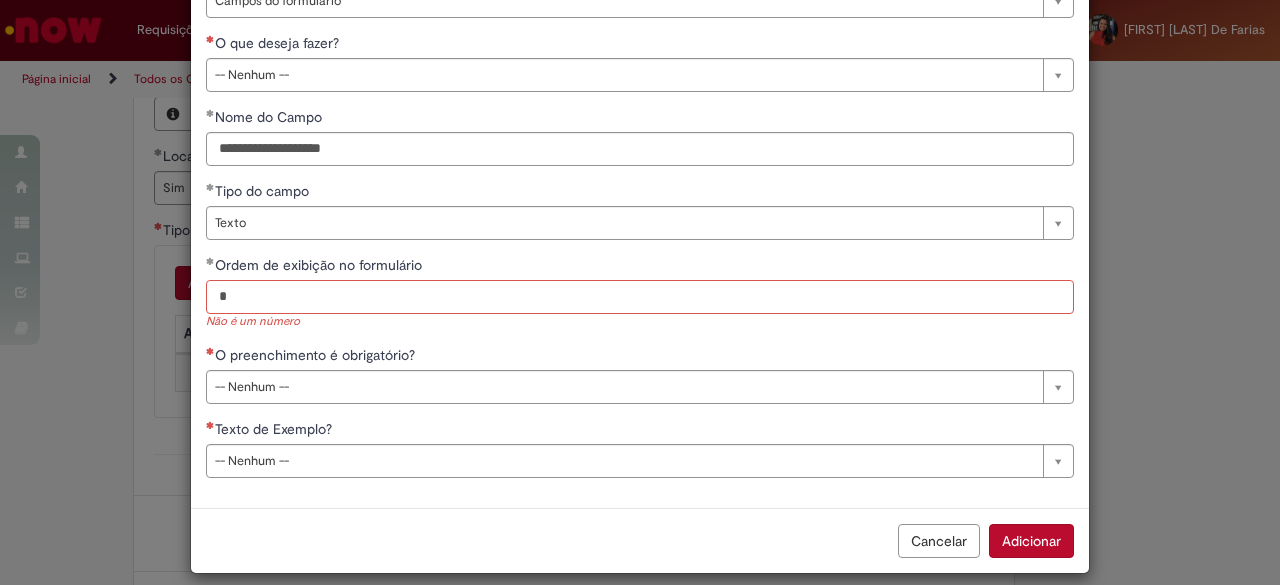 click on "*" at bounding box center (640, 297) 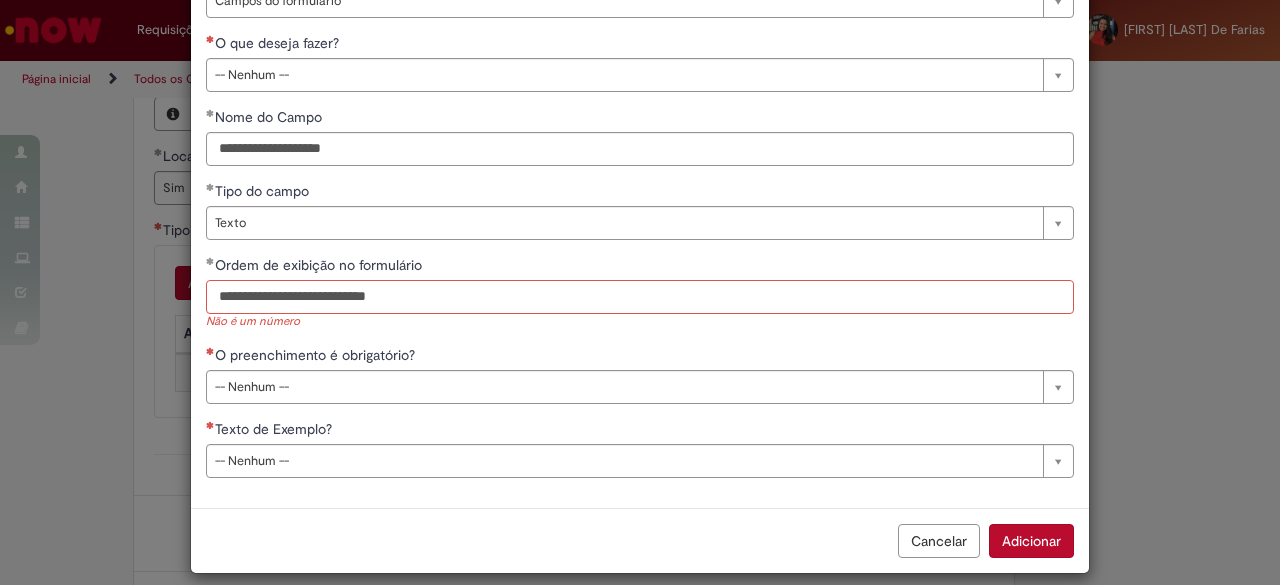 type on "**********" 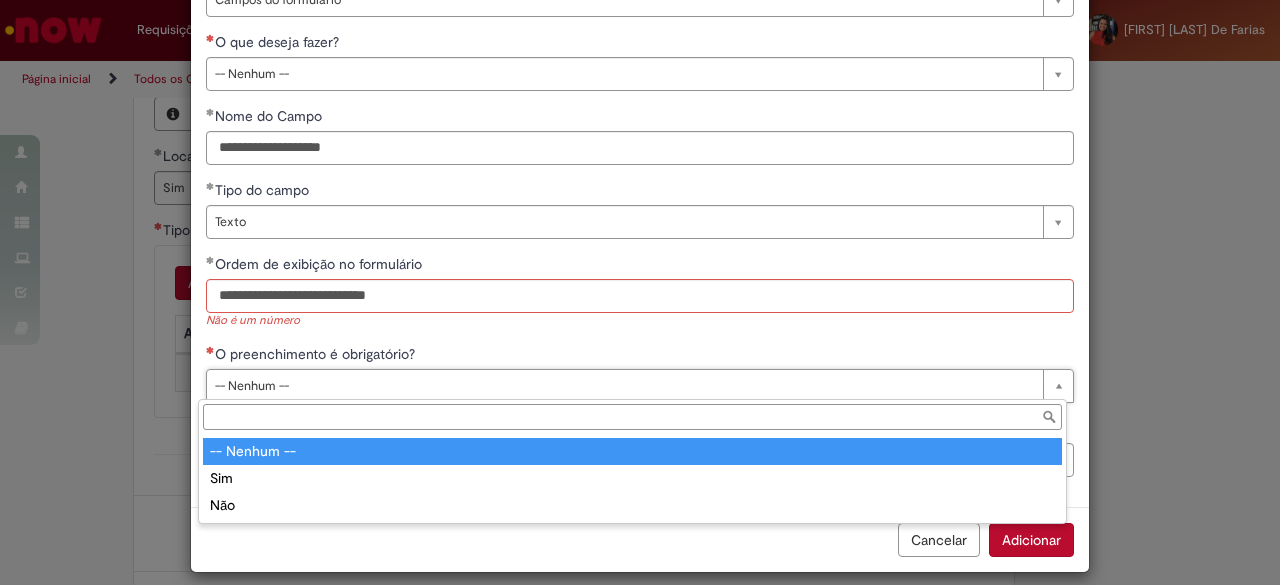 scroll, scrollTop: 144, scrollLeft: 0, axis: vertical 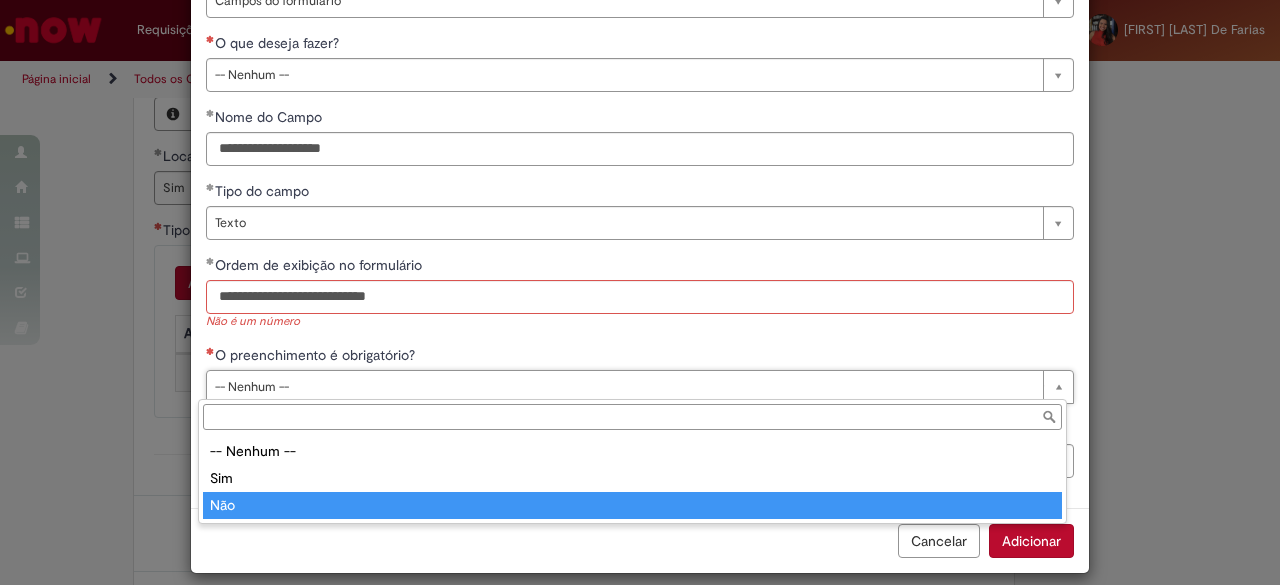 type on "***" 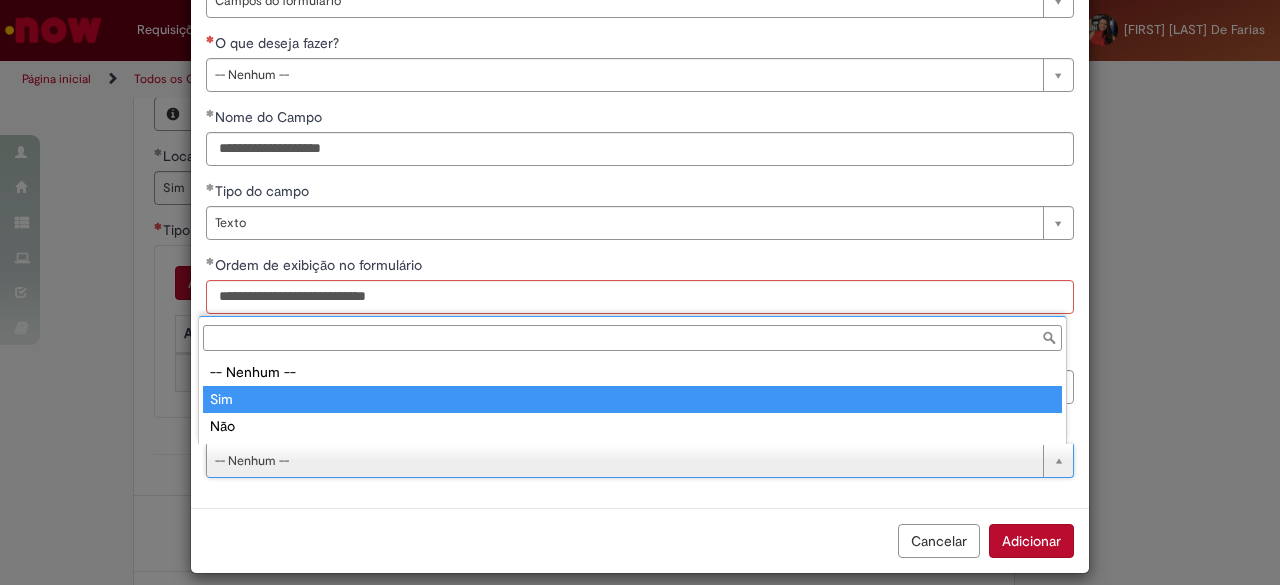 type on "***" 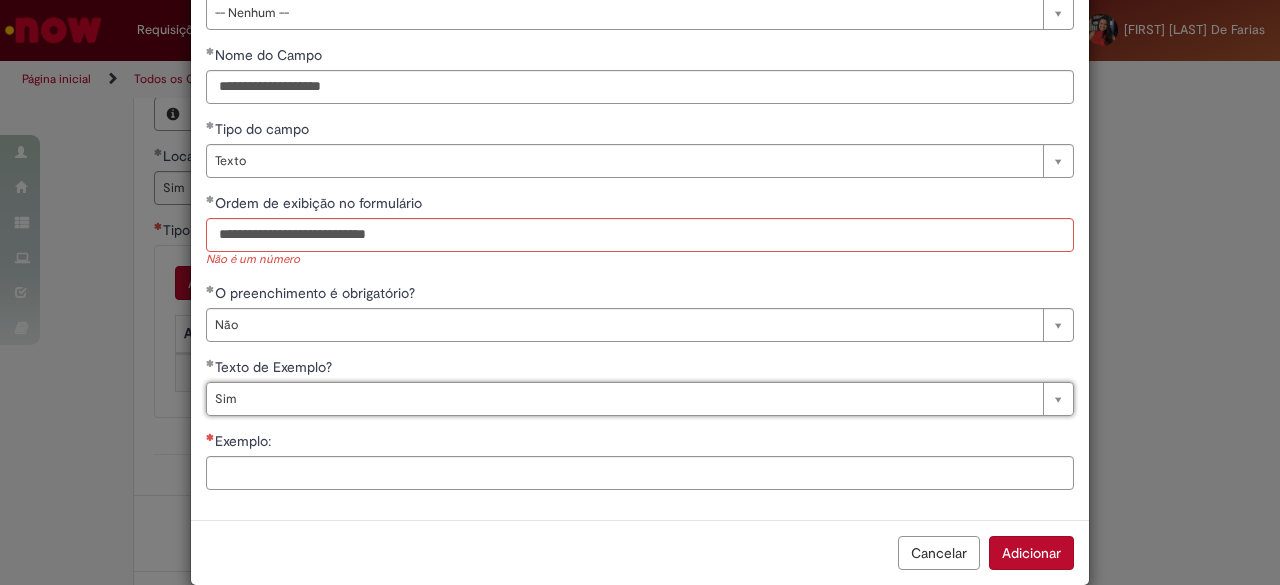 scroll, scrollTop: 235, scrollLeft: 0, axis: vertical 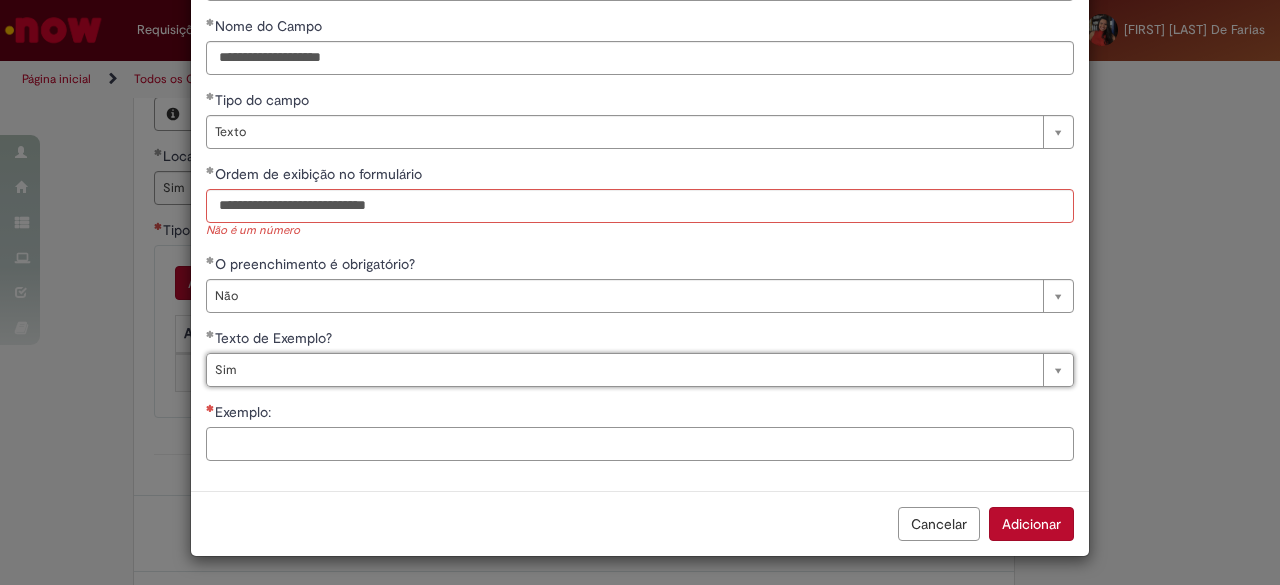 click on "Exemplo:" at bounding box center [640, 444] 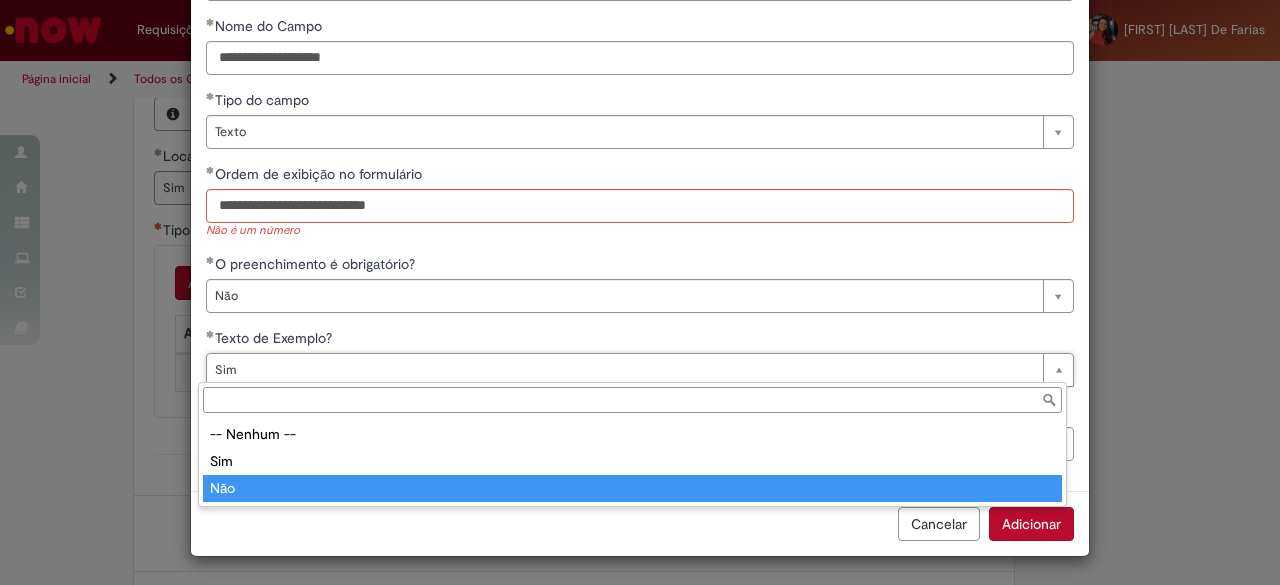 type on "***" 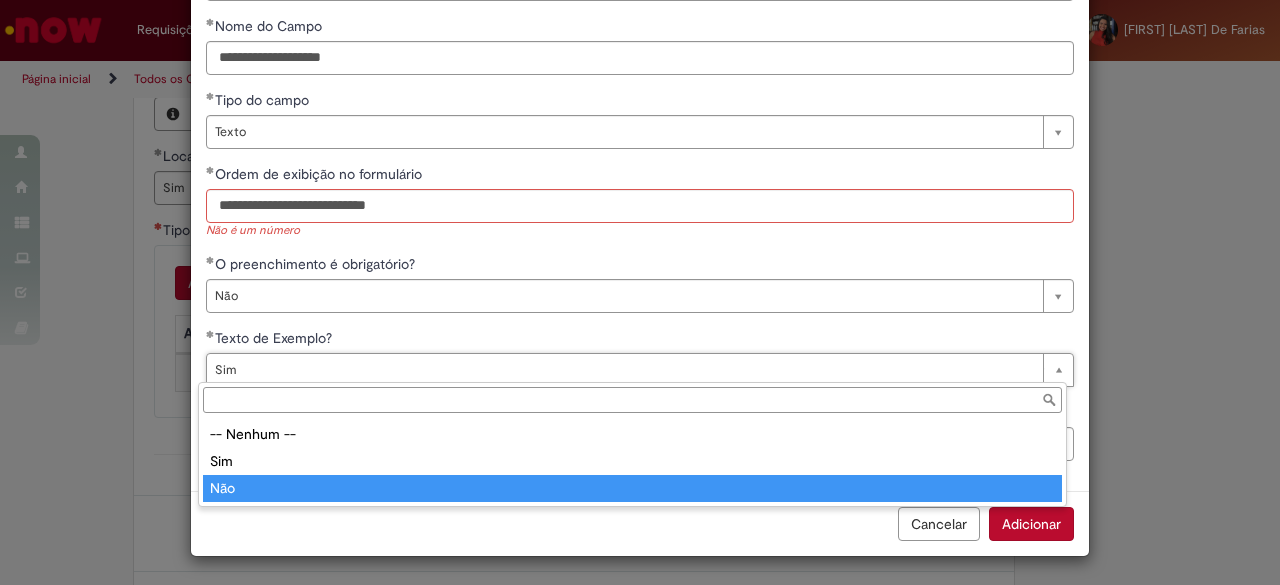 scroll, scrollTop: 0, scrollLeft: 22, axis: horizontal 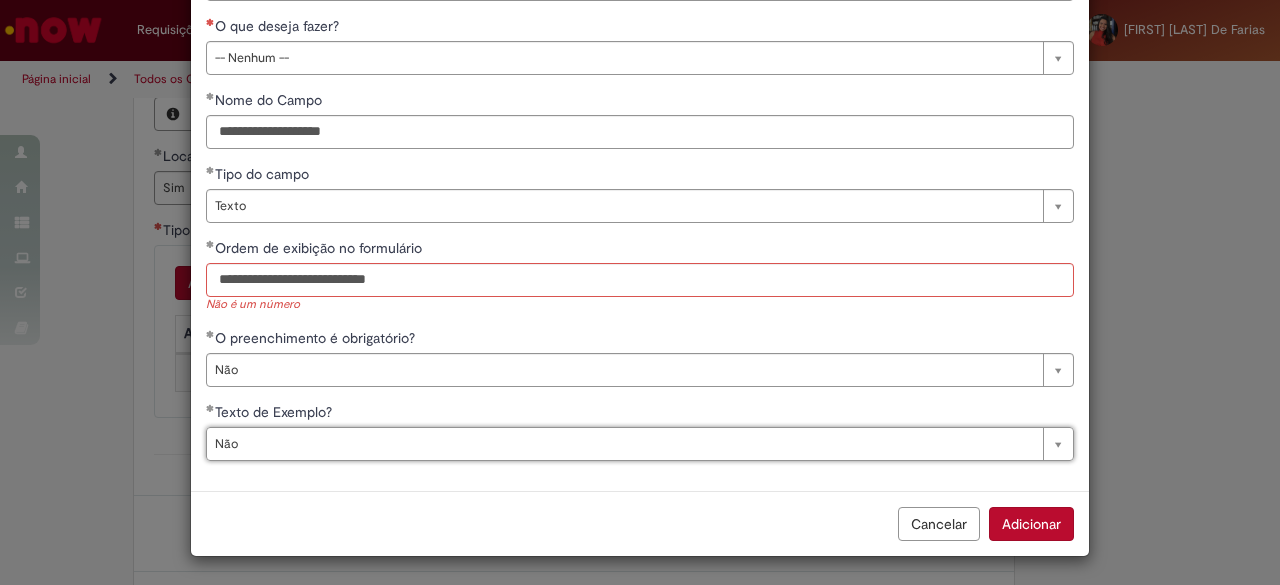 click on "Adicionar" at bounding box center [1031, 524] 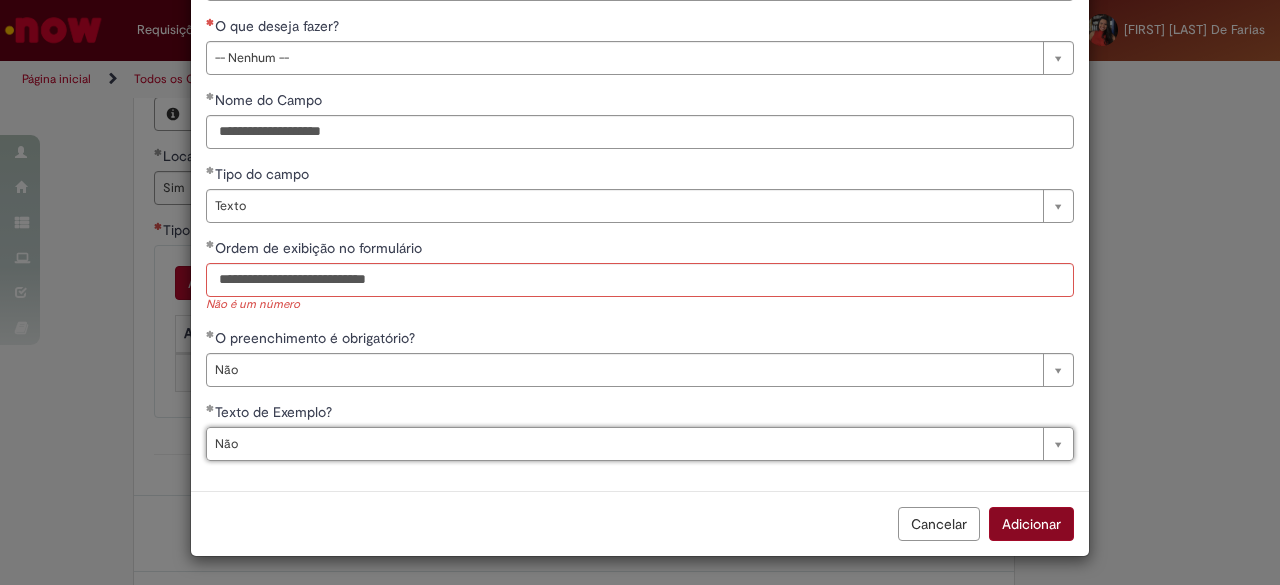 scroll, scrollTop: 0, scrollLeft: 0, axis: both 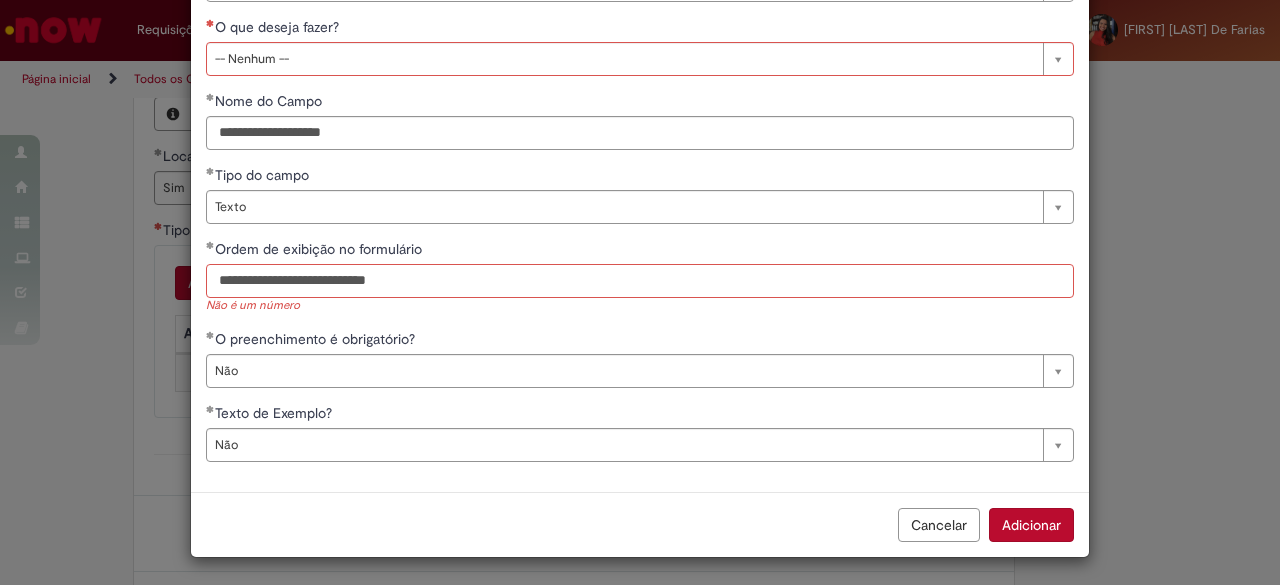 click on "**********" at bounding box center (640, 281) 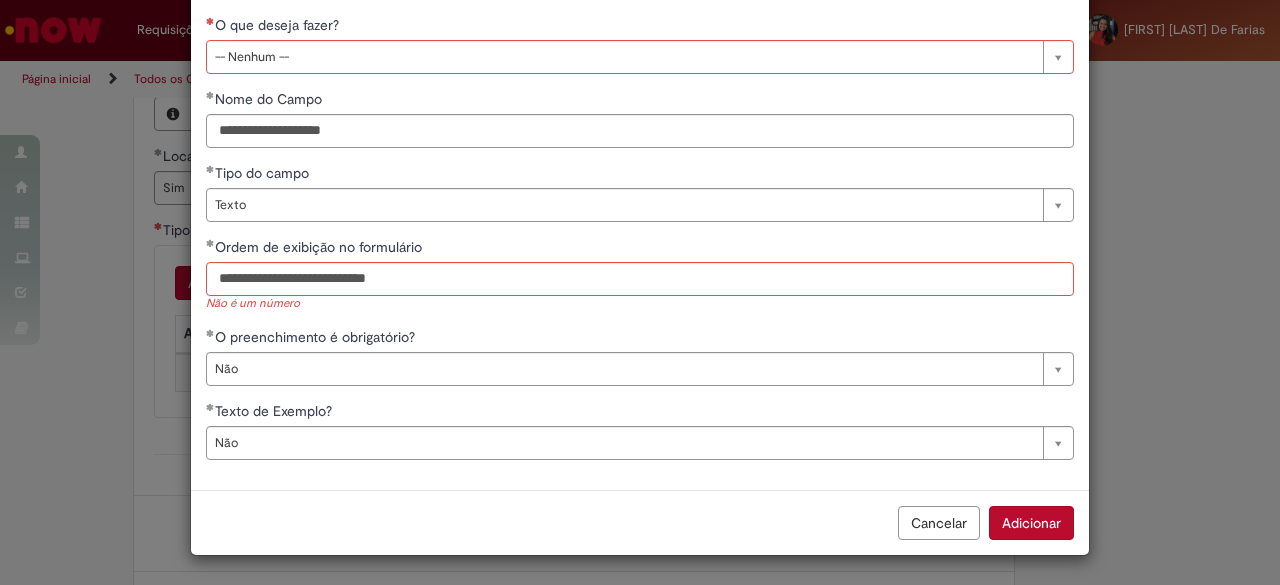 click on "Ordem de exibição no formulário" at bounding box center (640, 249) 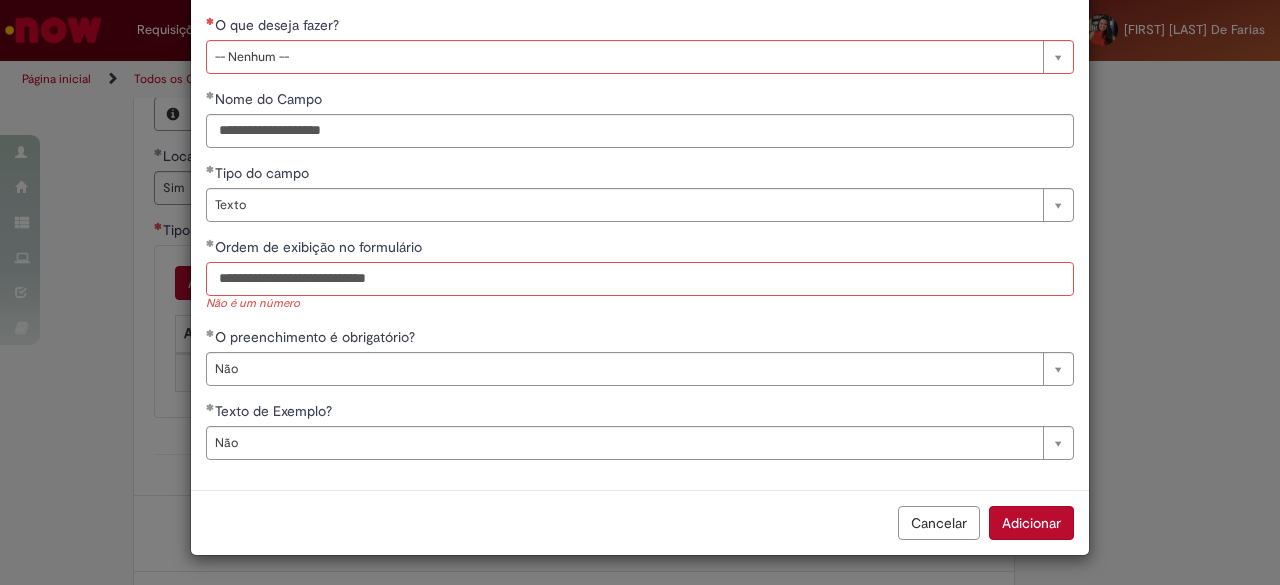 click on "**********" at bounding box center [640, 279] 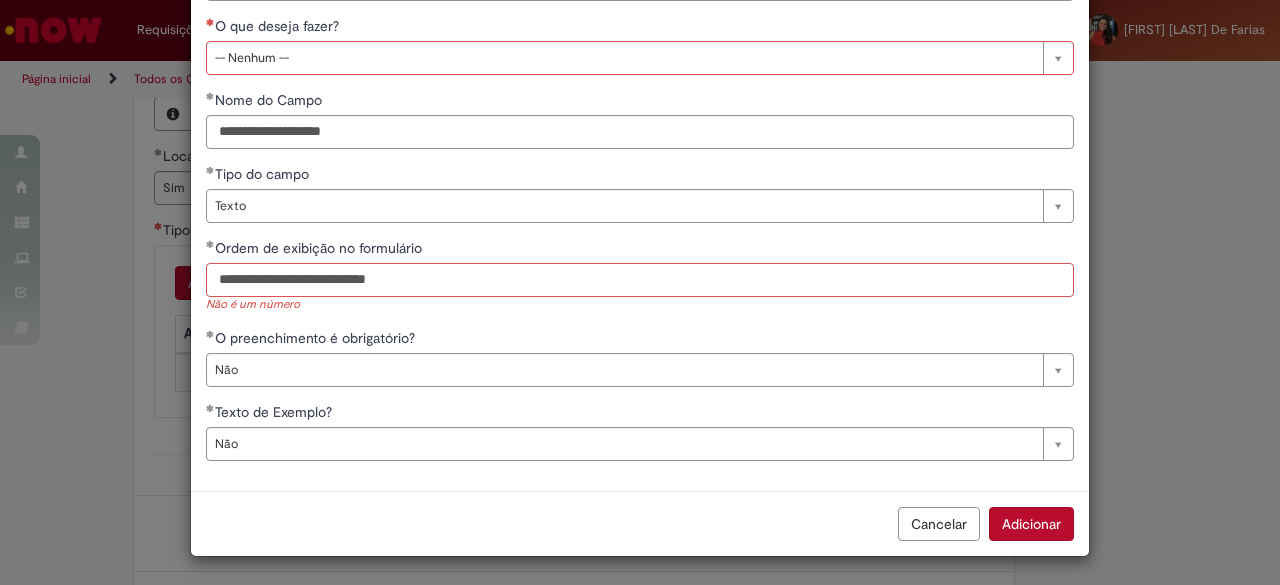 click on "**********" at bounding box center (640, 280) 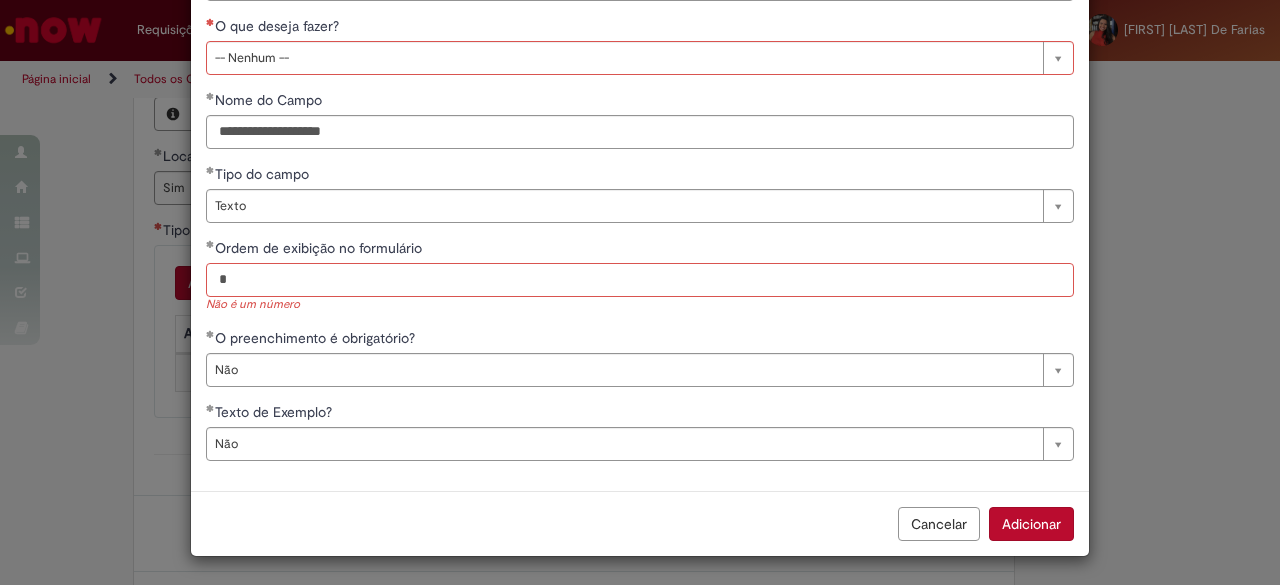 type on "*" 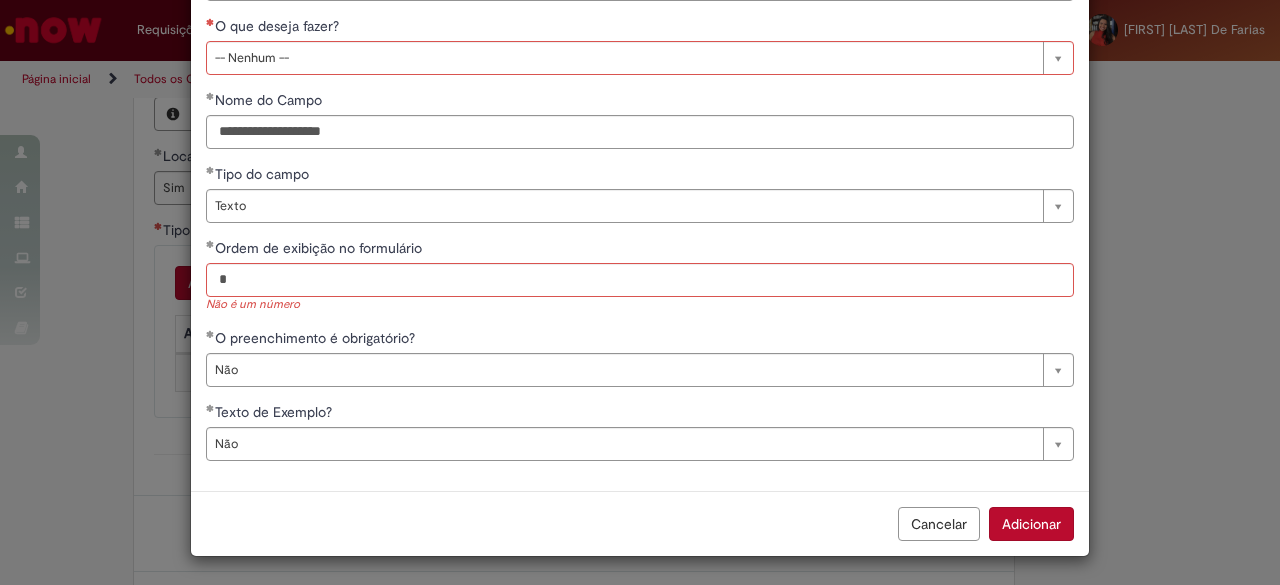 scroll, scrollTop: 144, scrollLeft: 0, axis: vertical 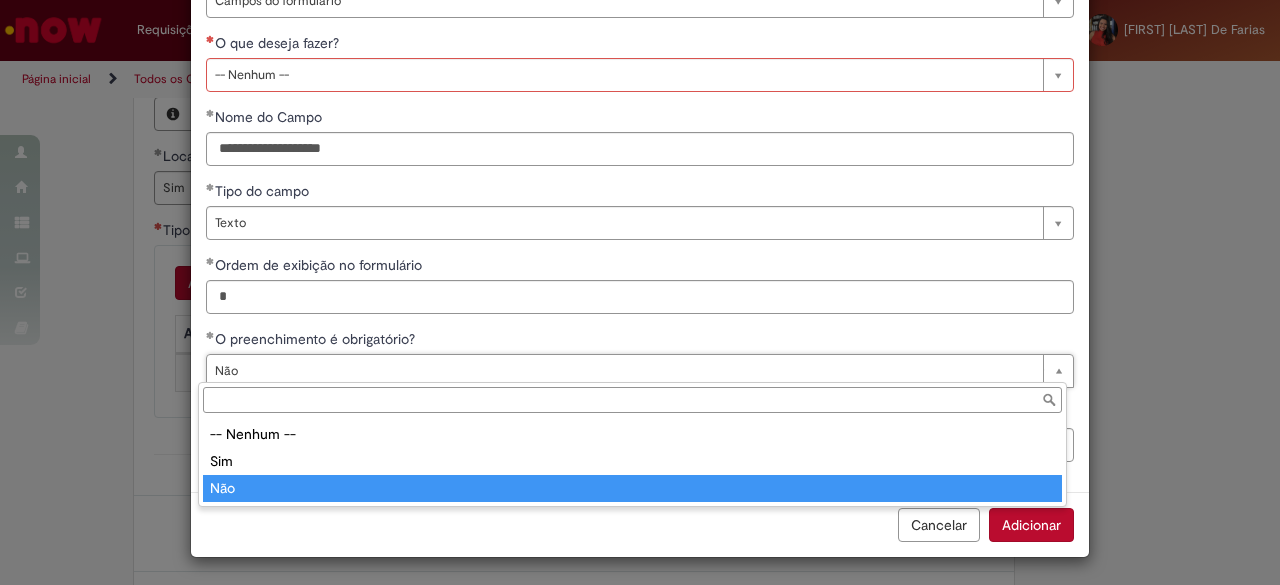 type on "***" 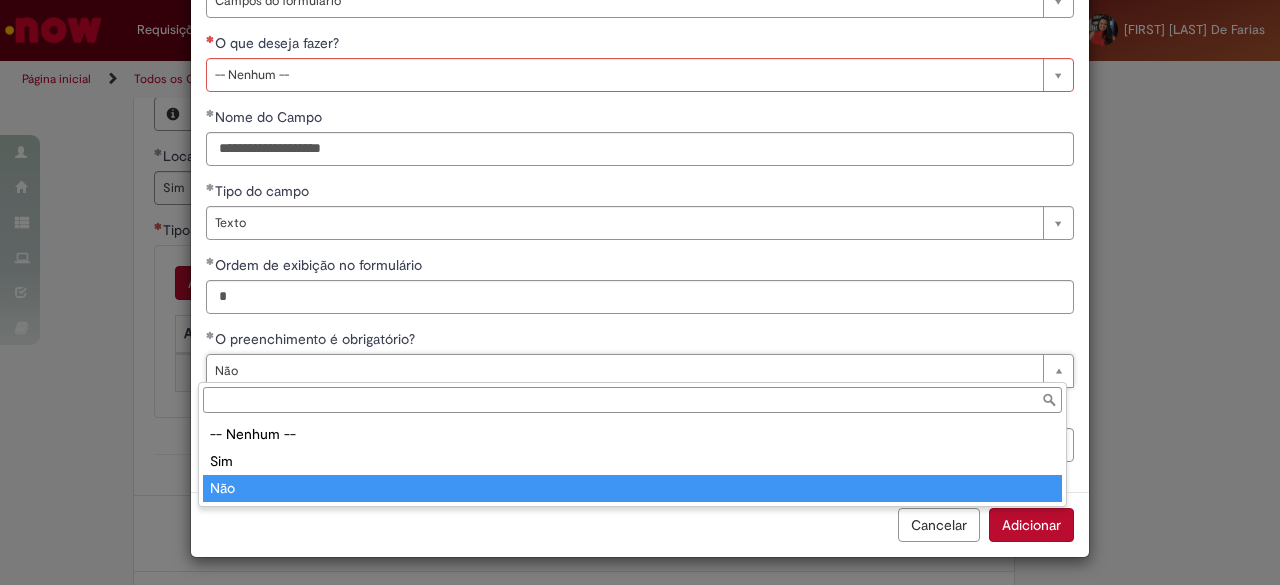 scroll, scrollTop: 0, scrollLeft: 24, axis: horizontal 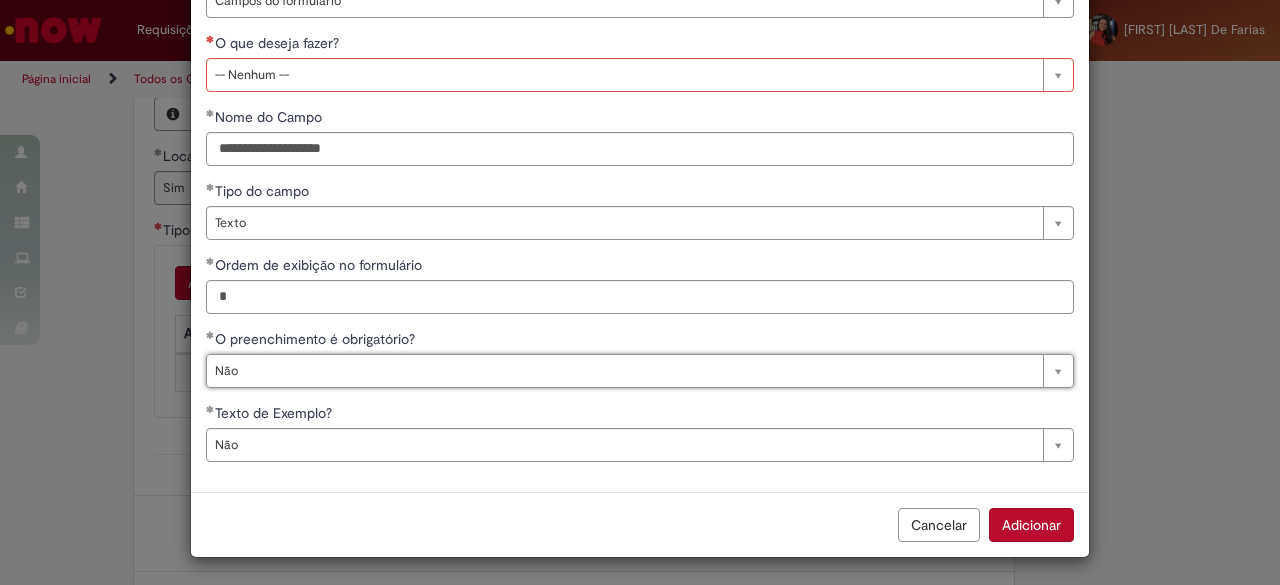 click on "Adicionar" at bounding box center [1031, 525] 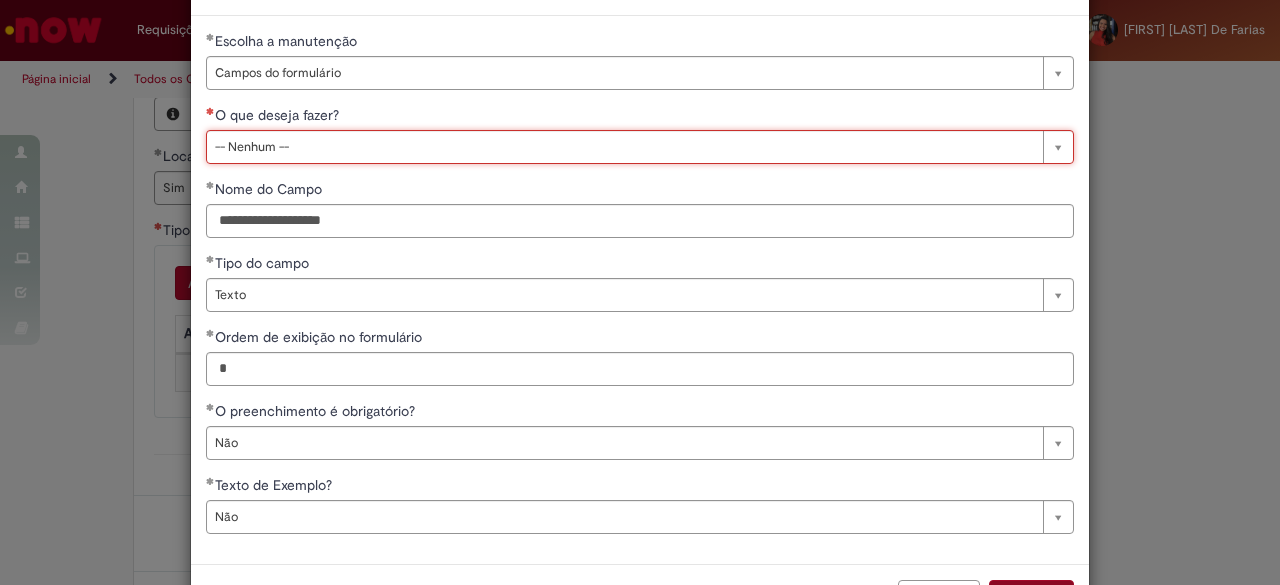 scroll, scrollTop: 216, scrollLeft: 0, axis: vertical 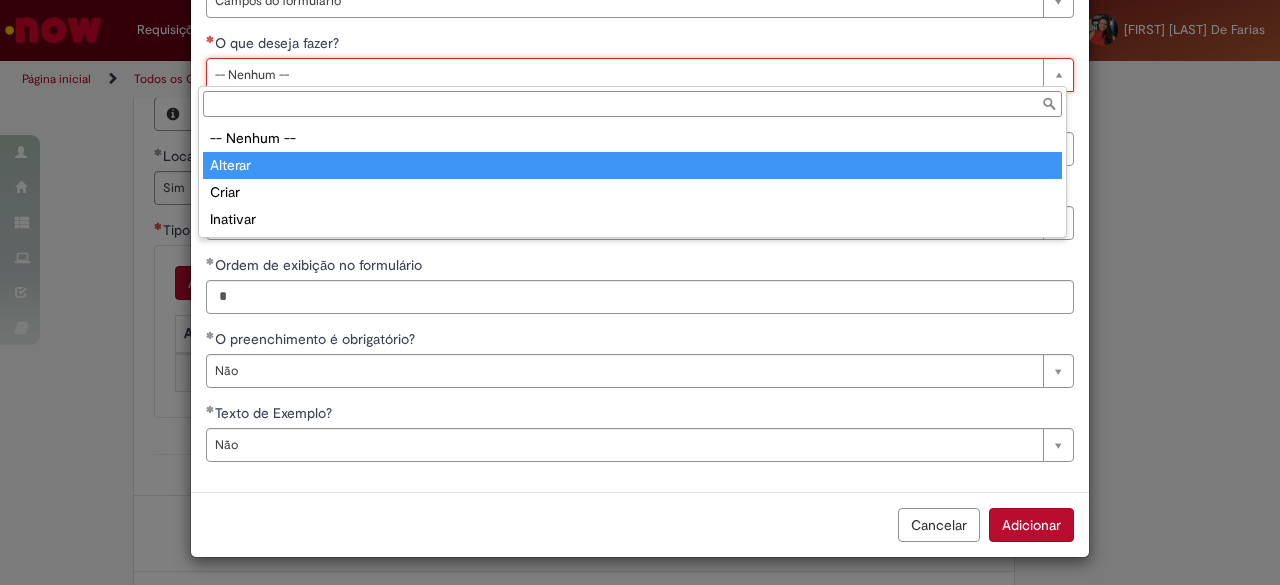 type on "*******" 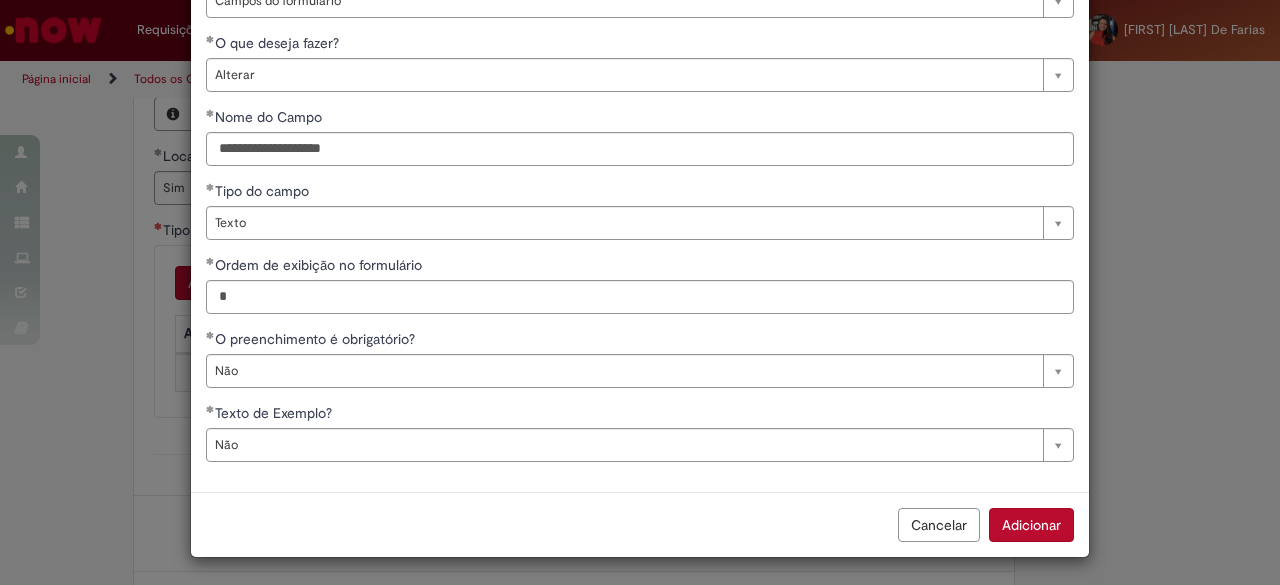 click on "Adicionar" at bounding box center [1031, 525] 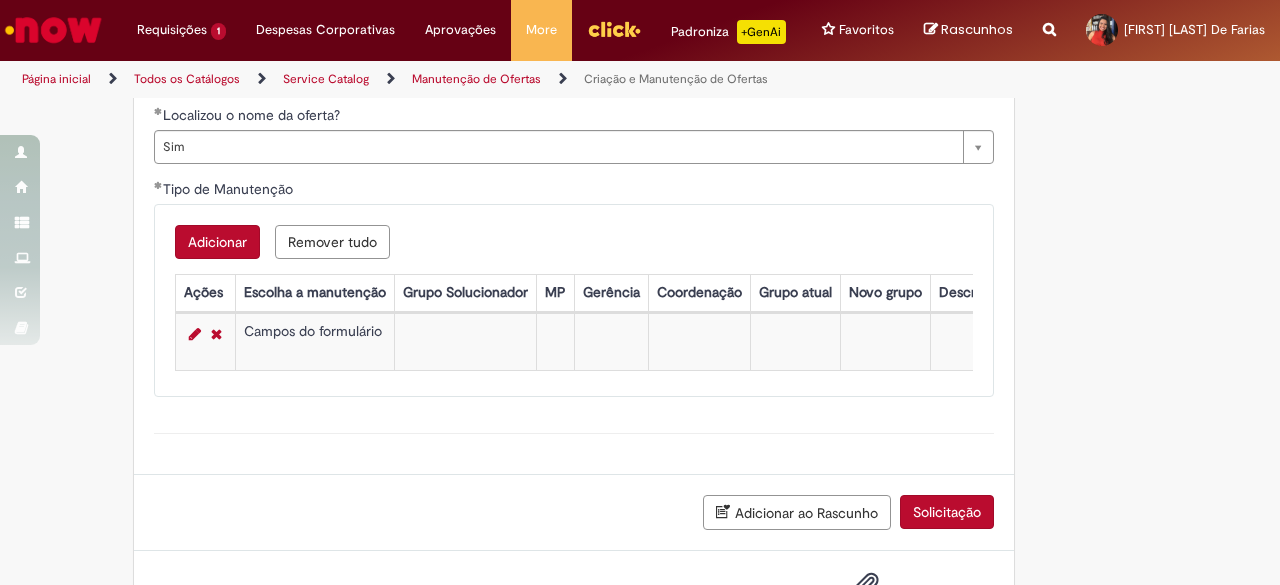 scroll, scrollTop: 1901, scrollLeft: 0, axis: vertical 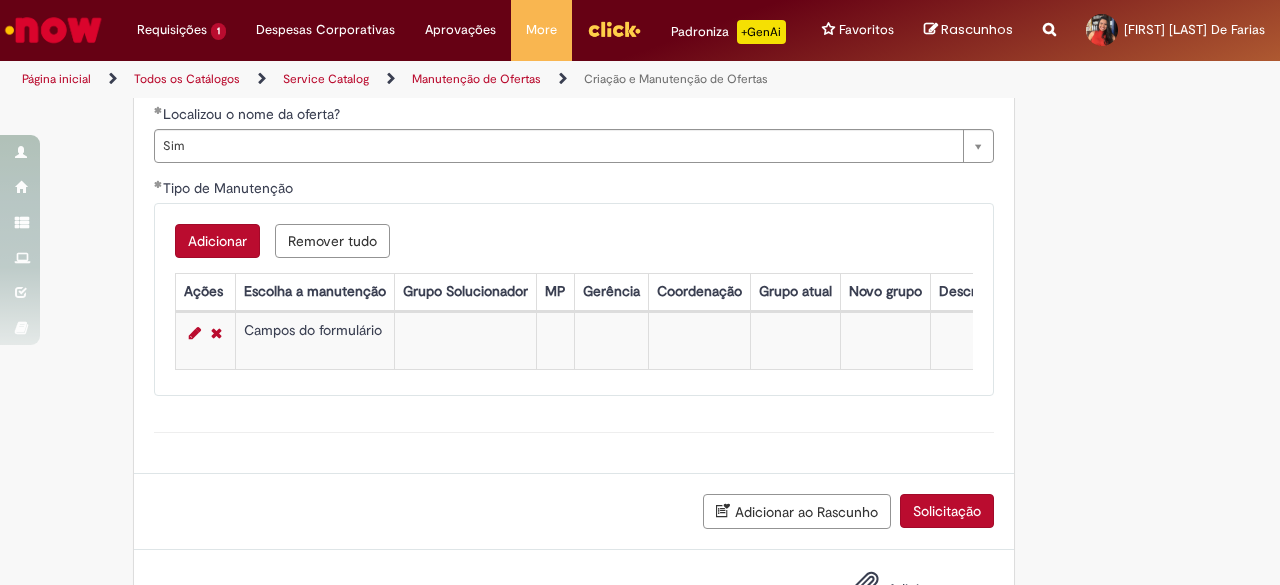 click on "Adicionar ao Rascunho" at bounding box center [797, 511] 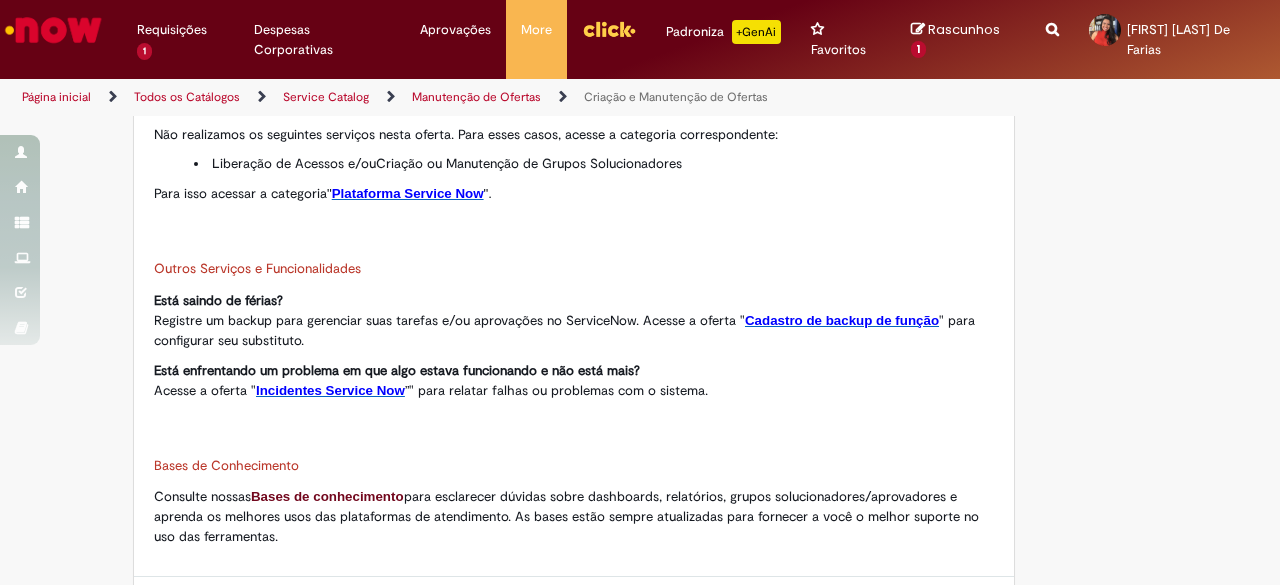 scroll, scrollTop: 800, scrollLeft: 0, axis: vertical 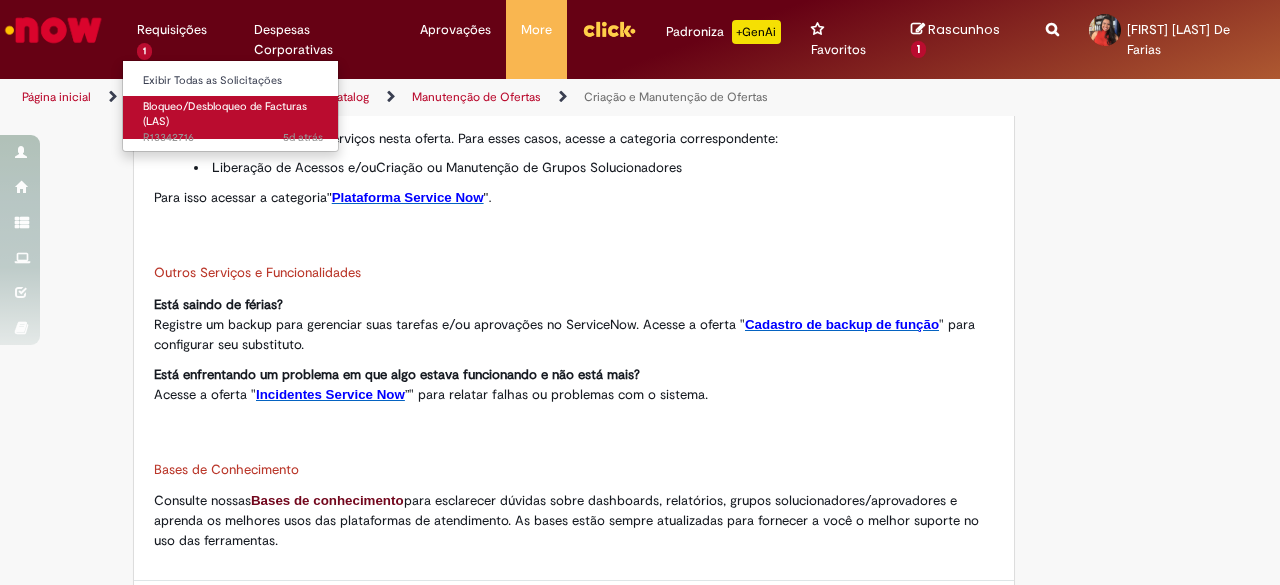 click on "Bloqueo/Desbloqueo de Facturas (LAS)
5d atrás 5 dias atrás  R13342716" at bounding box center [233, 117] 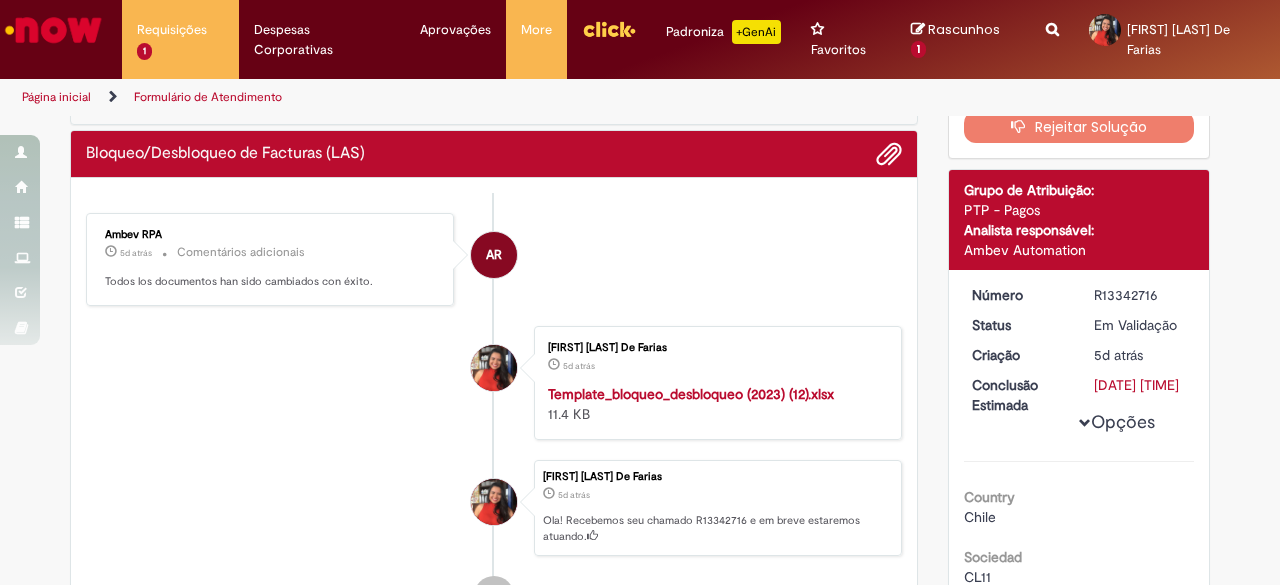 scroll, scrollTop: 100, scrollLeft: 0, axis: vertical 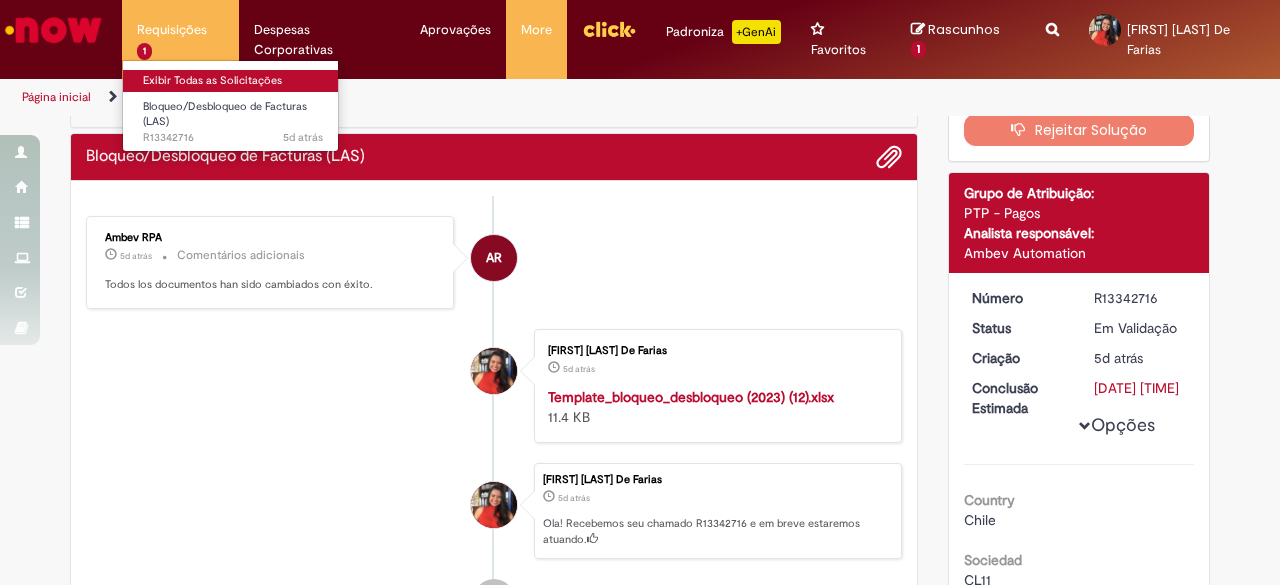 click on "Exibir Todas as Solicitações" at bounding box center [233, 81] 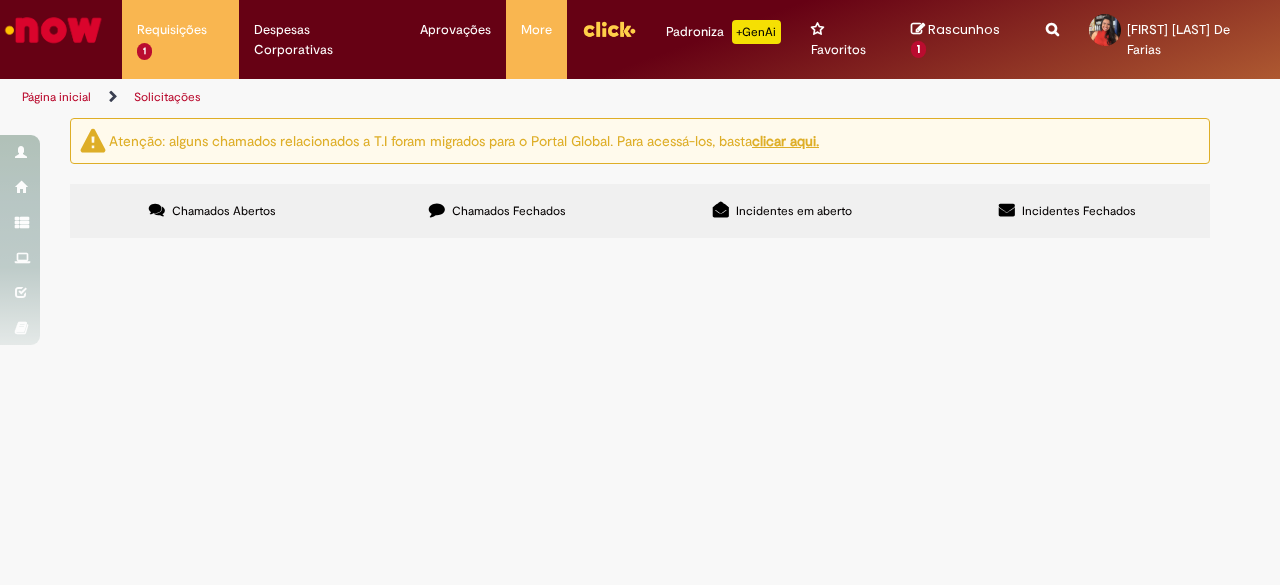 scroll, scrollTop: 0, scrollLeft: 0, axis: both 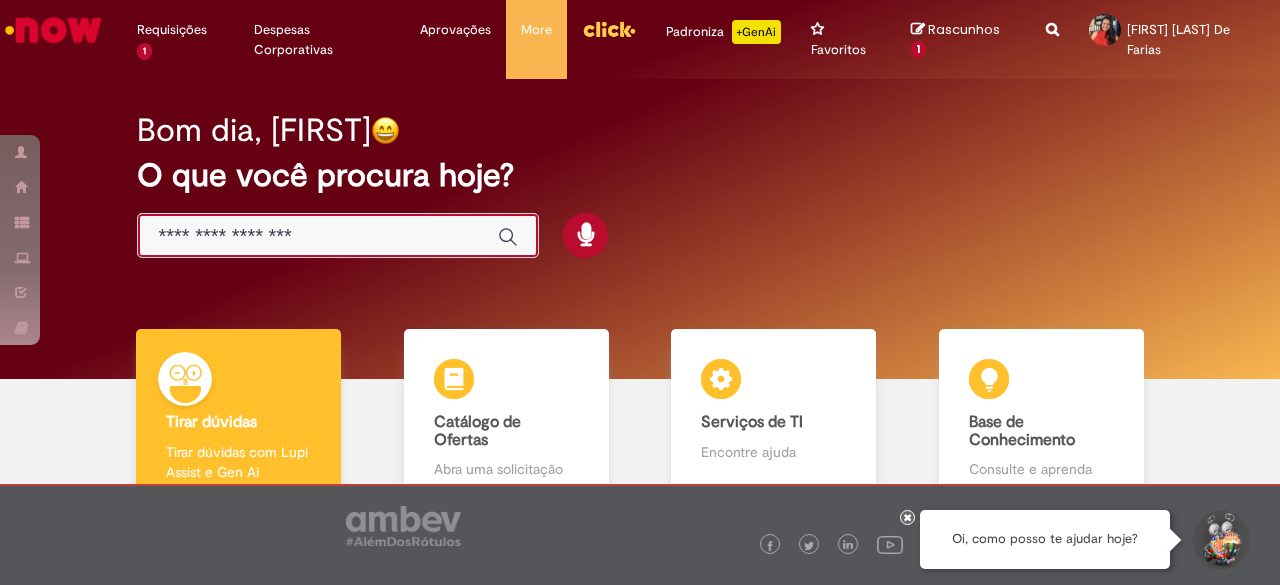 click at bounding box center [318, 236] 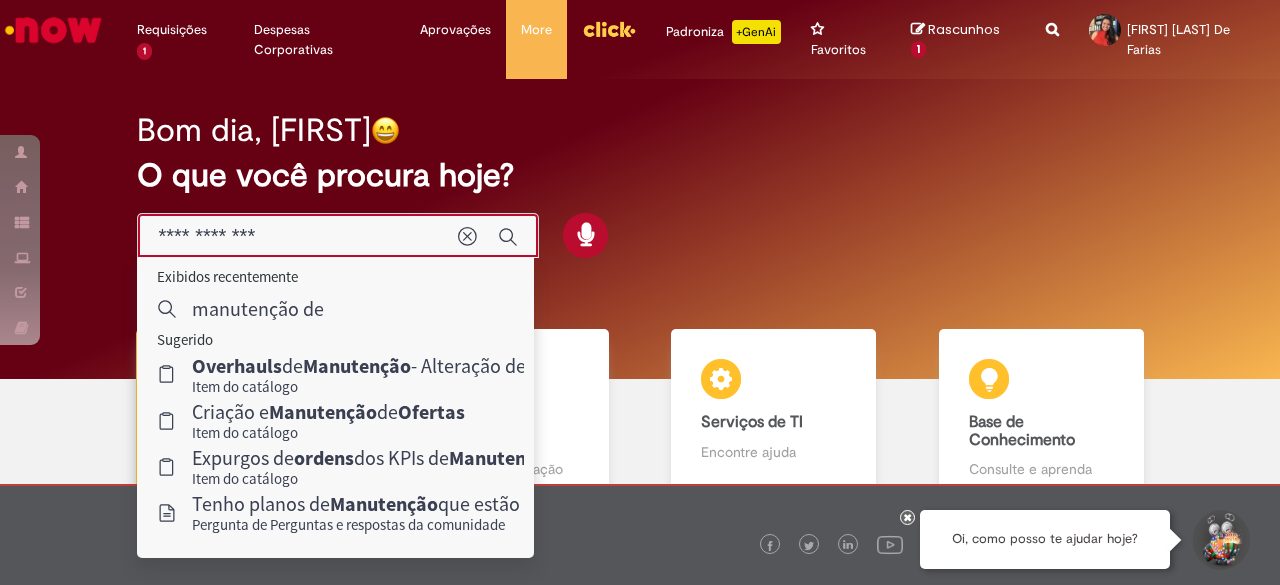 type on "**********" 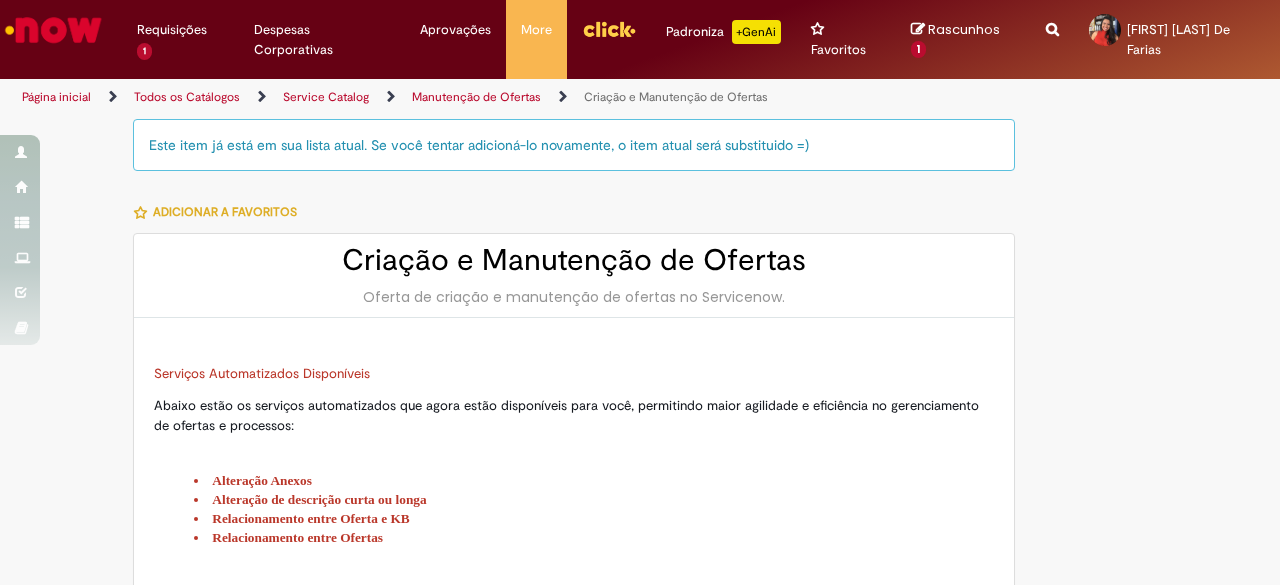 type on "********" 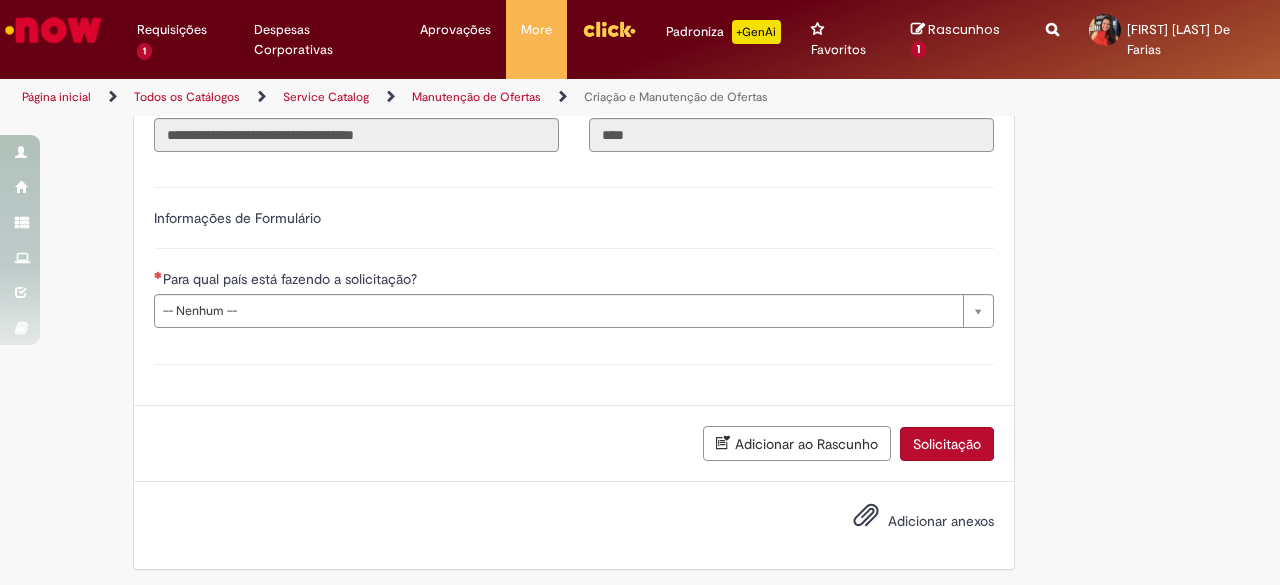 scroll, scrollTop: 1530, scrollLeft: 0, axis: vertical 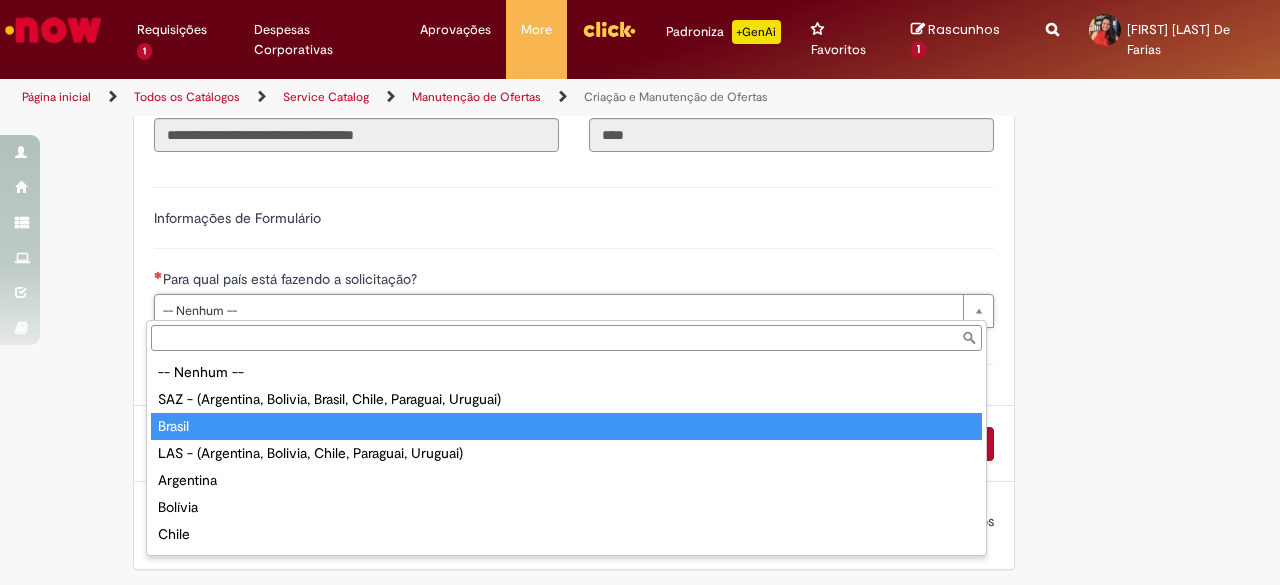type on "******" 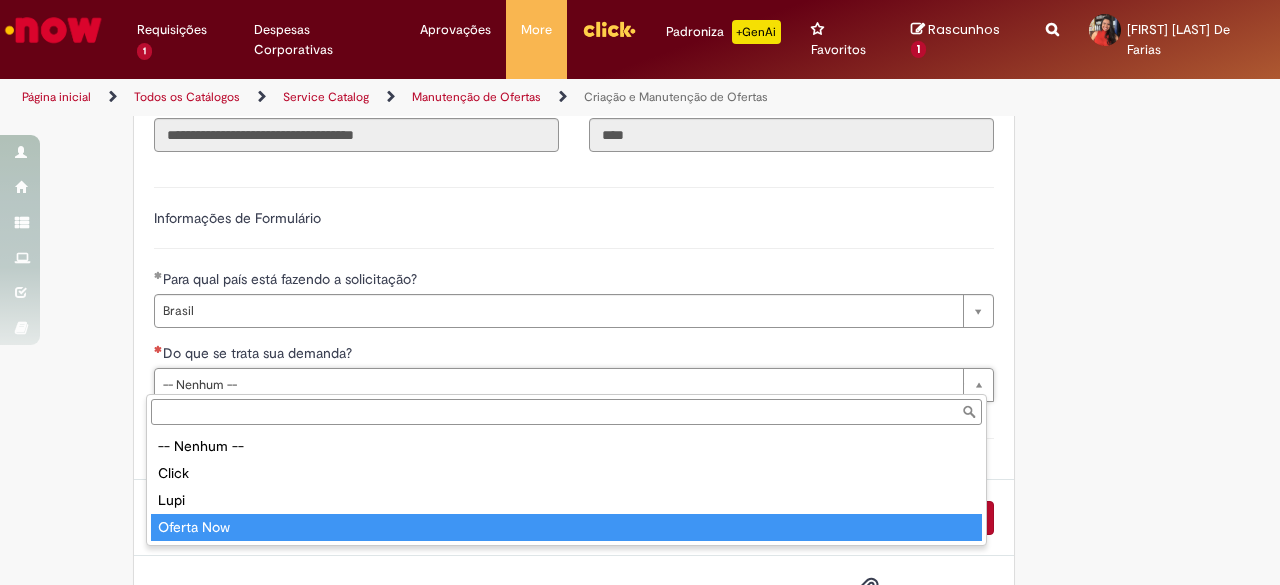 type on "**********" 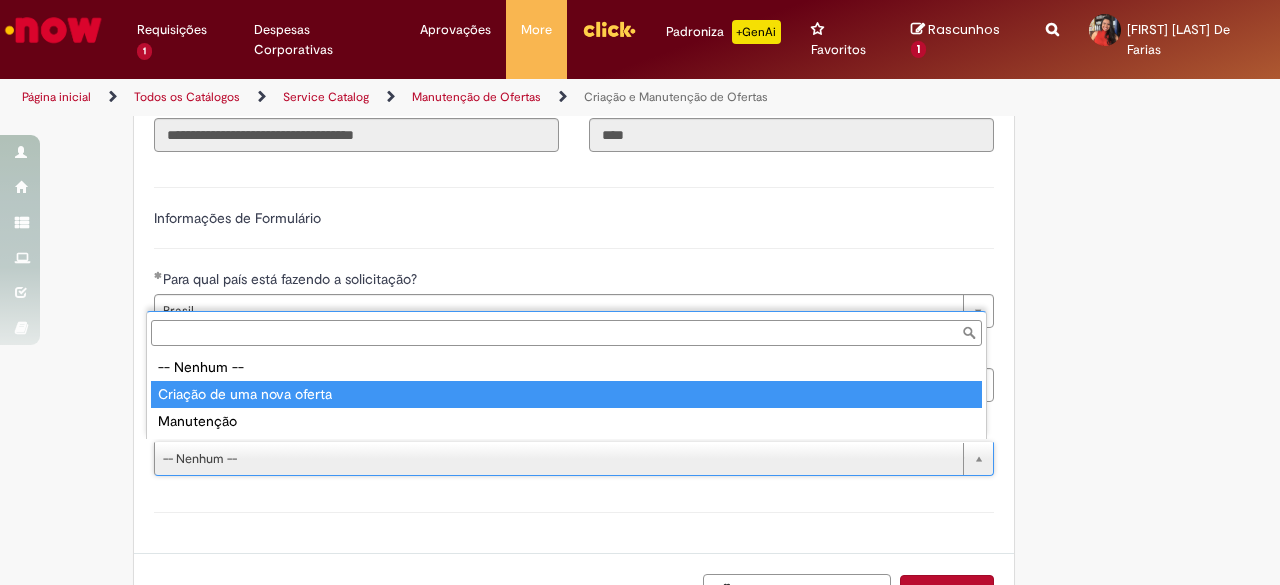 type on "**********" 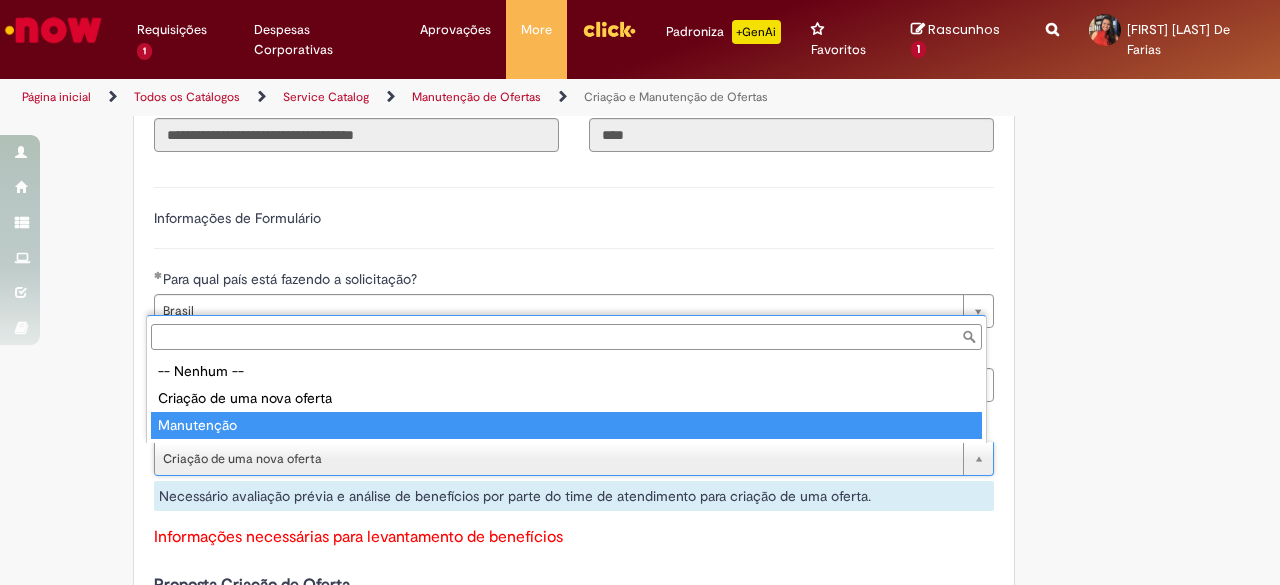 type on "**********" 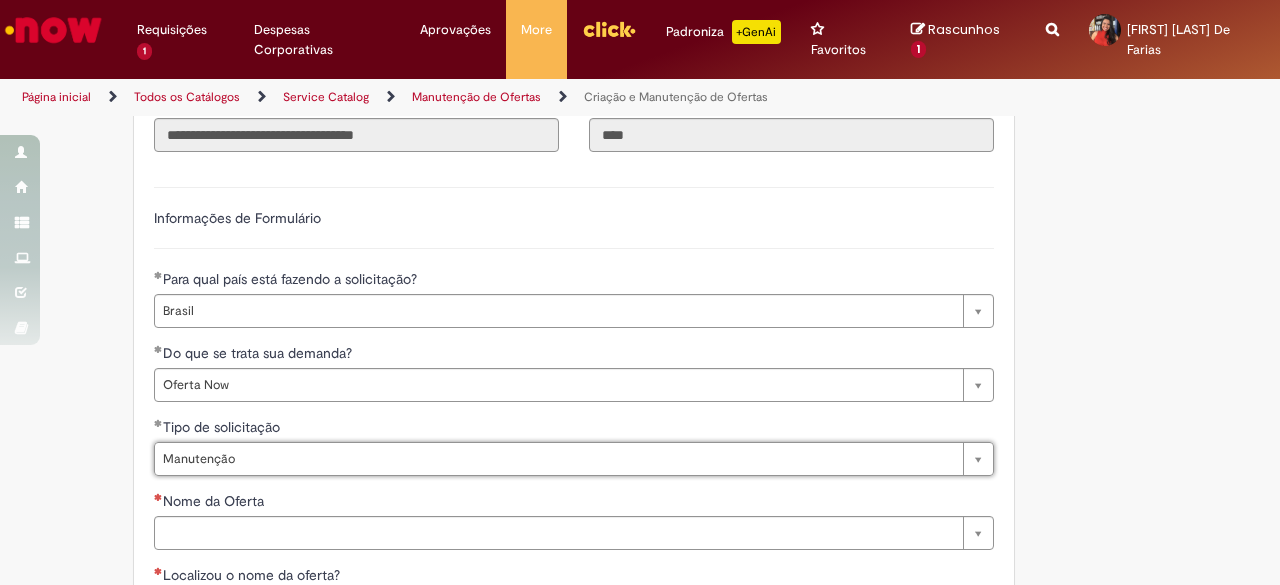 scroll, scrollTop: 0, scrollLeft: 76, axis: horizontal 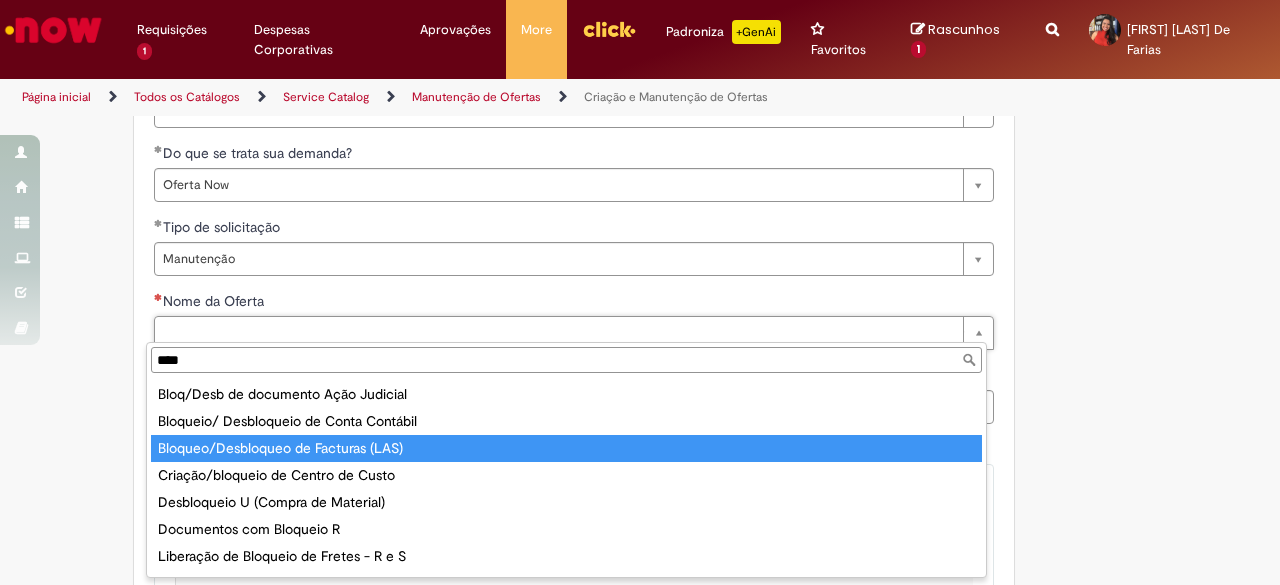 type on "****" 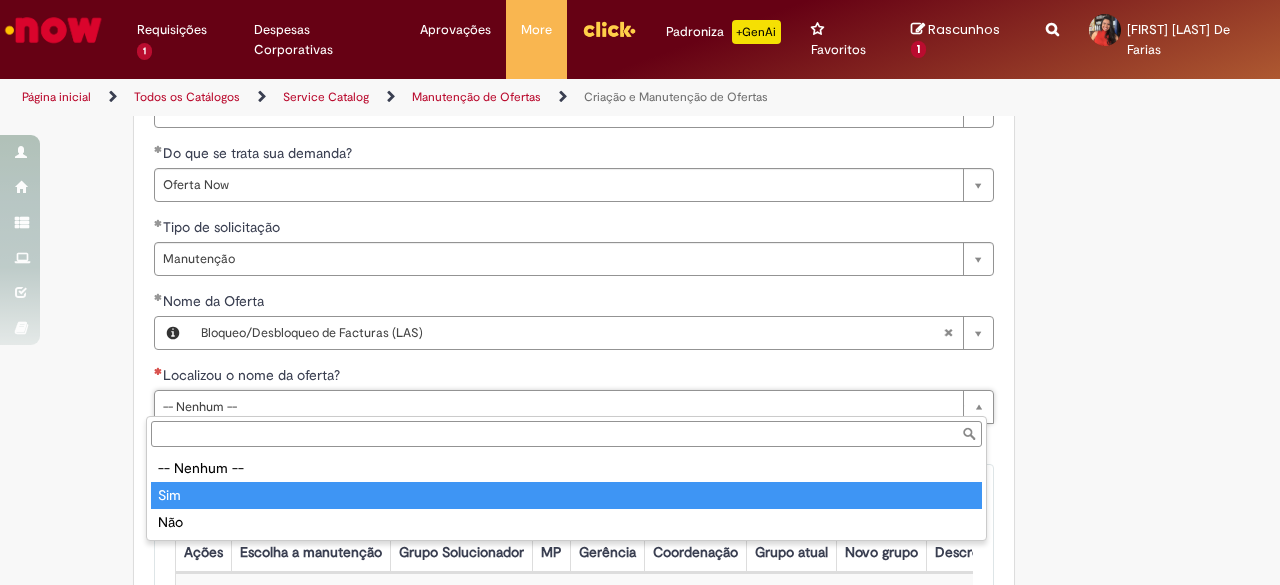 type on "***" 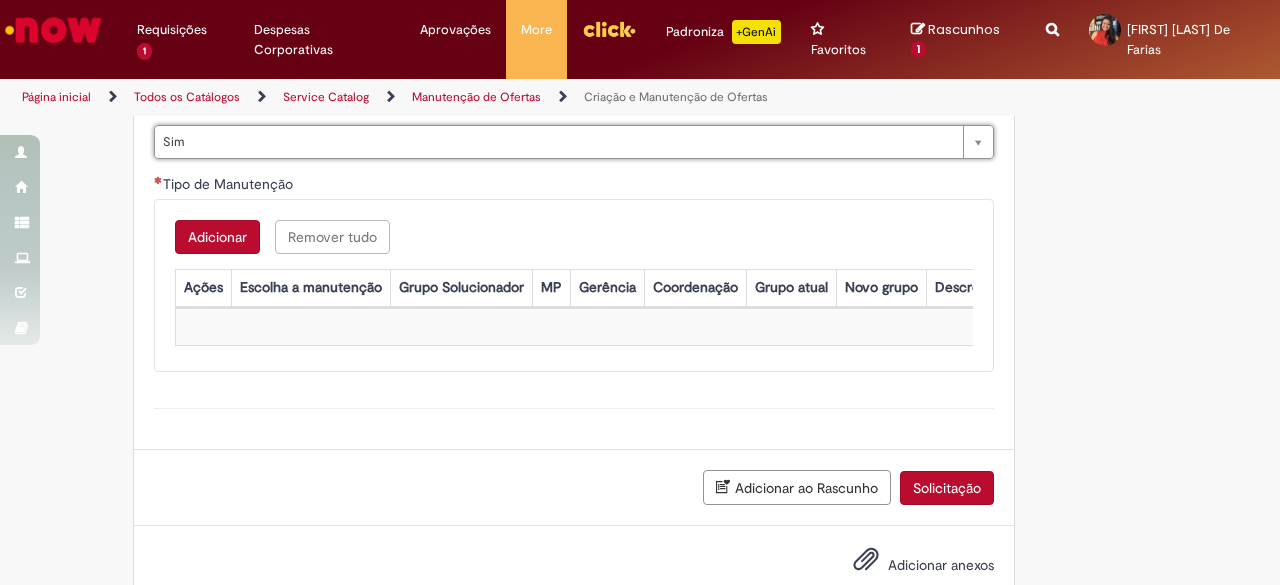 scroll, scrollTop: 2030, scrollLeft: 0, axis: vertical 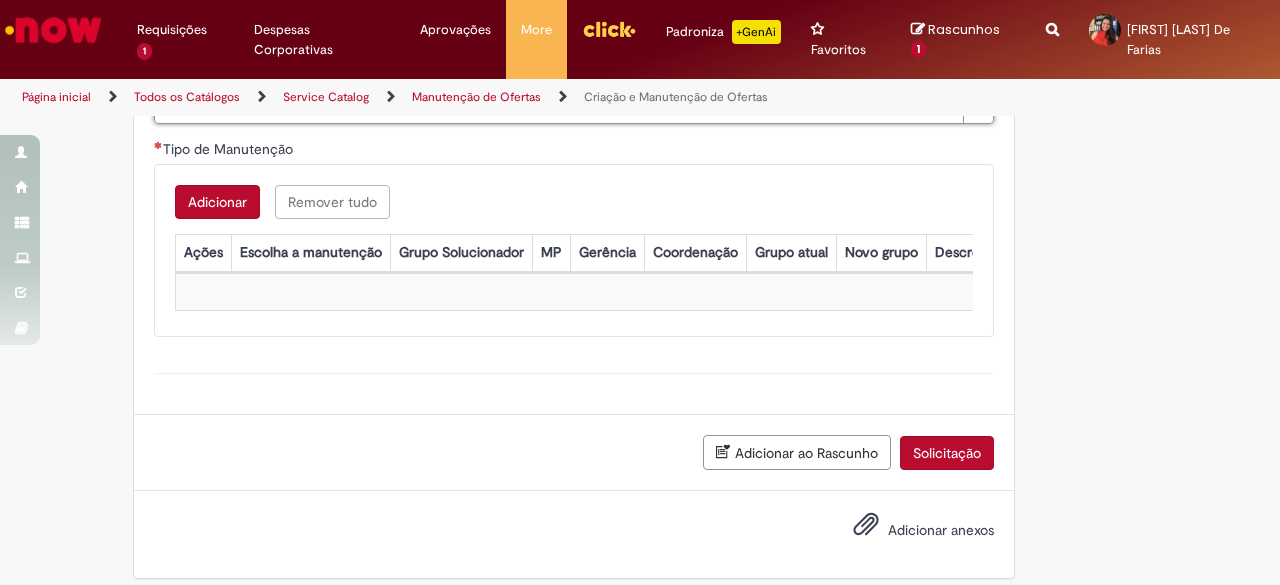 click on "Adicionar" at bounding box center (217, 202) 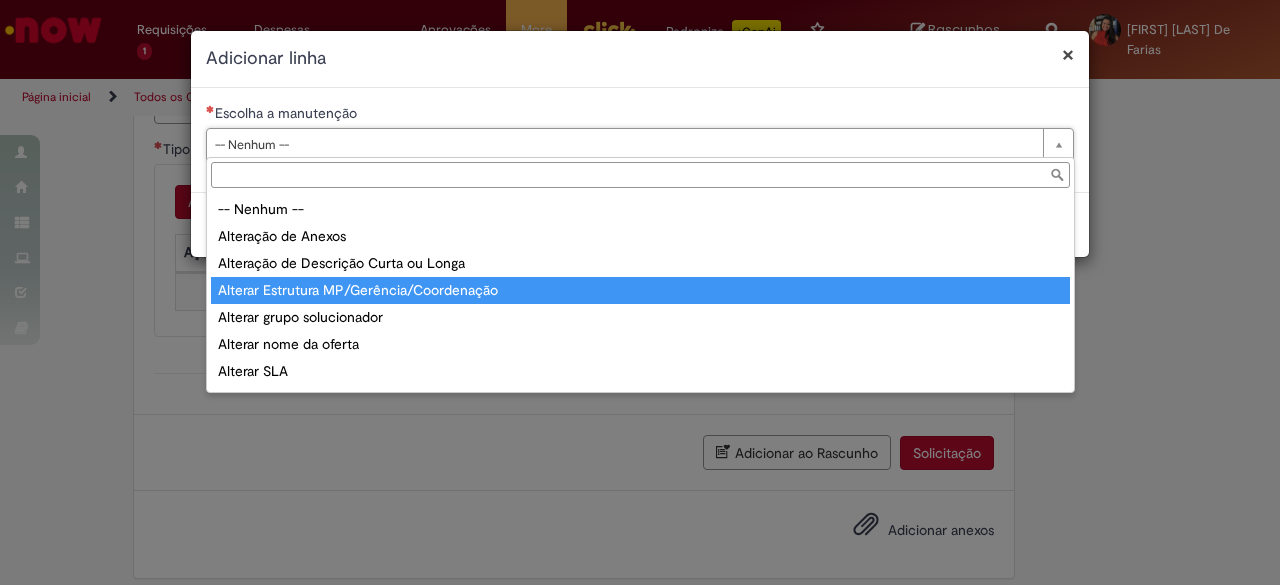 scroll, scrollTop: 100, scrollLeft: 0, axis: vertical 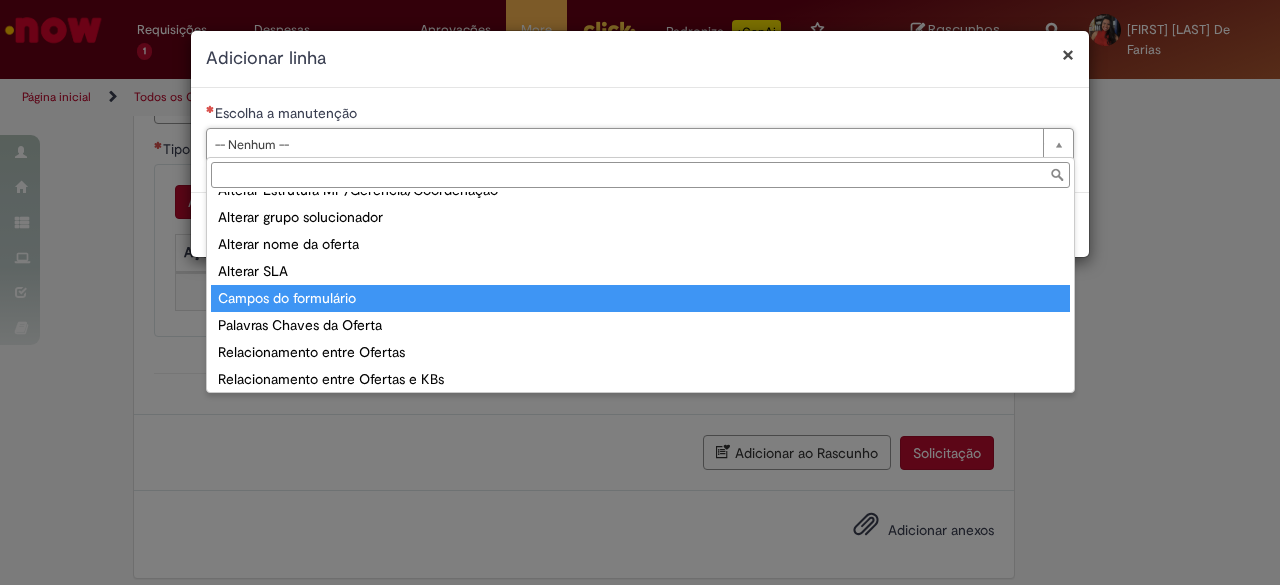 type on "**********" 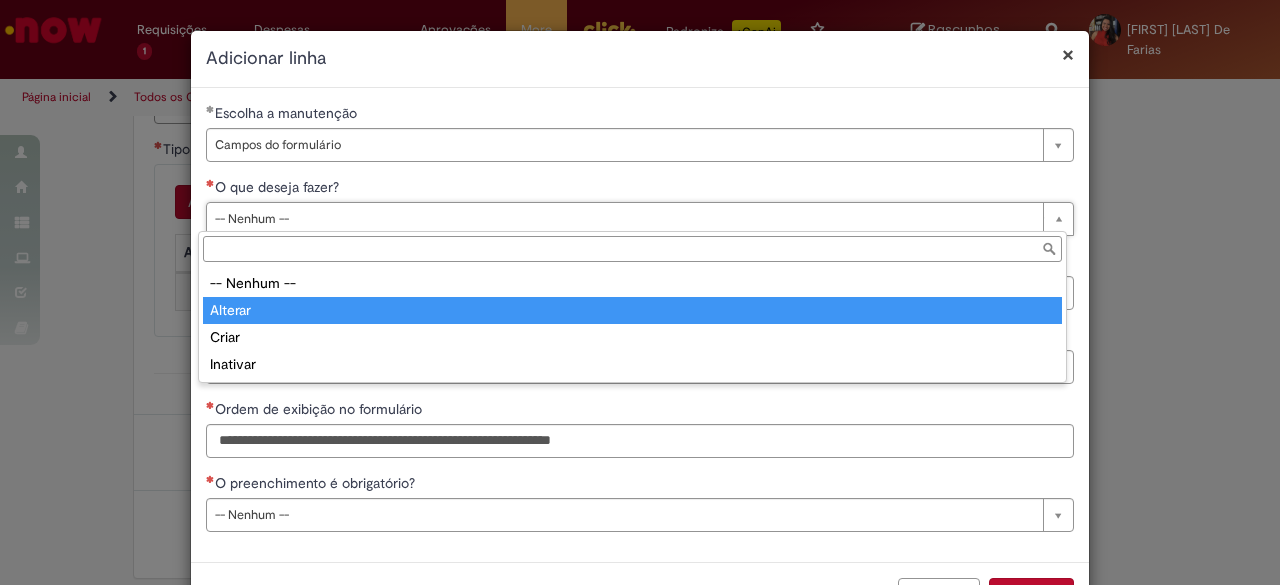 type on "*******" 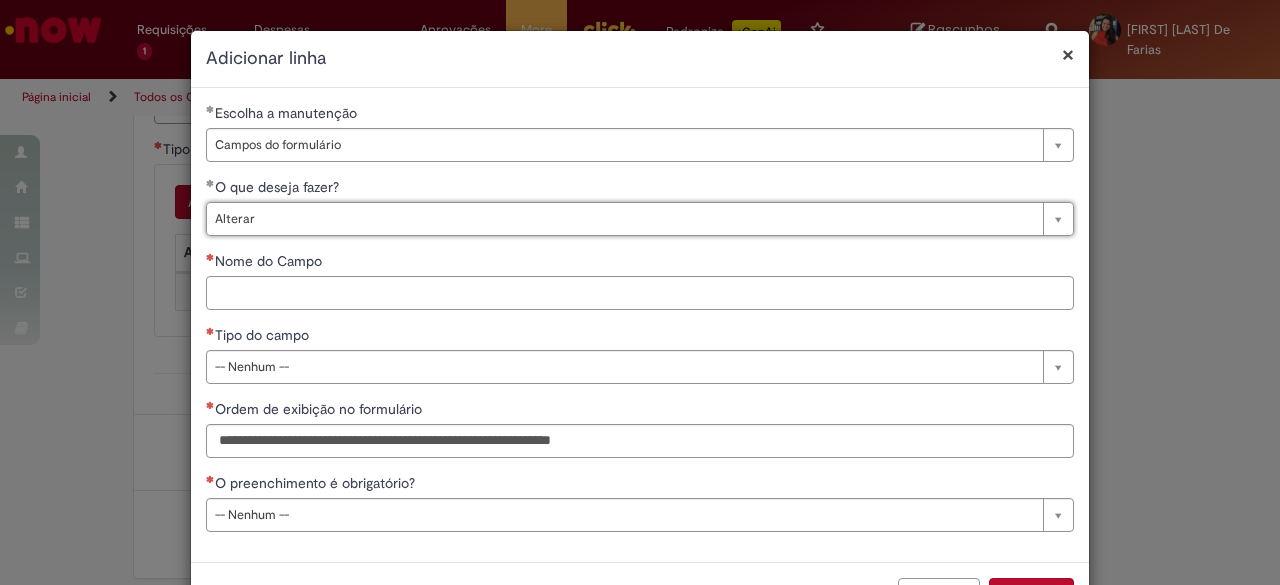 click on "Nome do Campo" at bounding box center (640, 293) 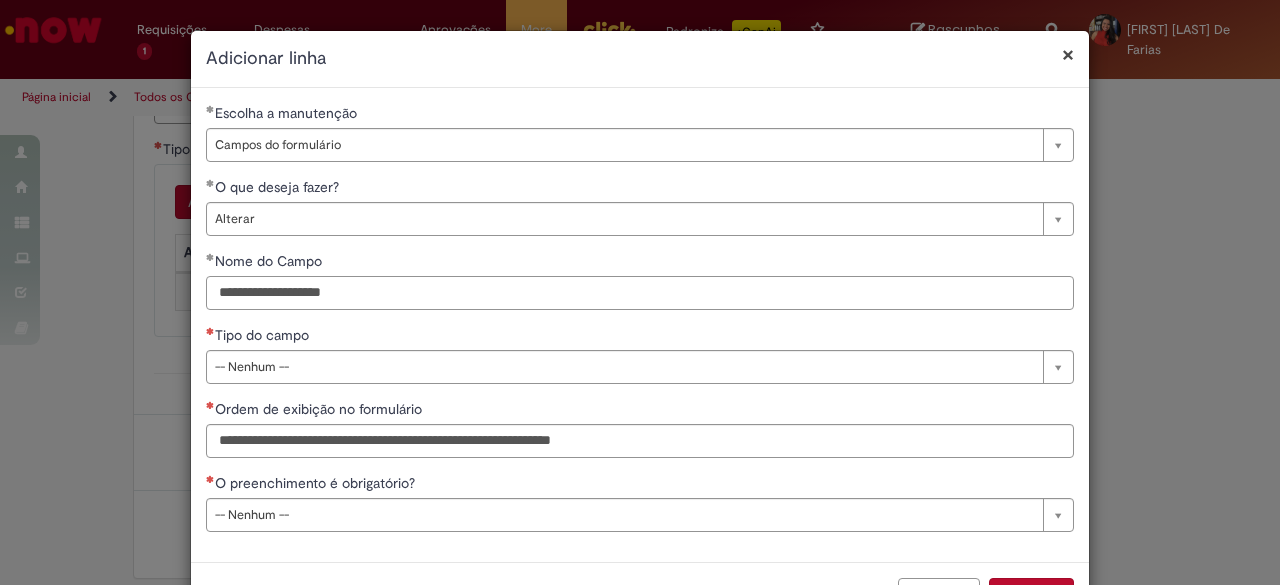 type on "**********" 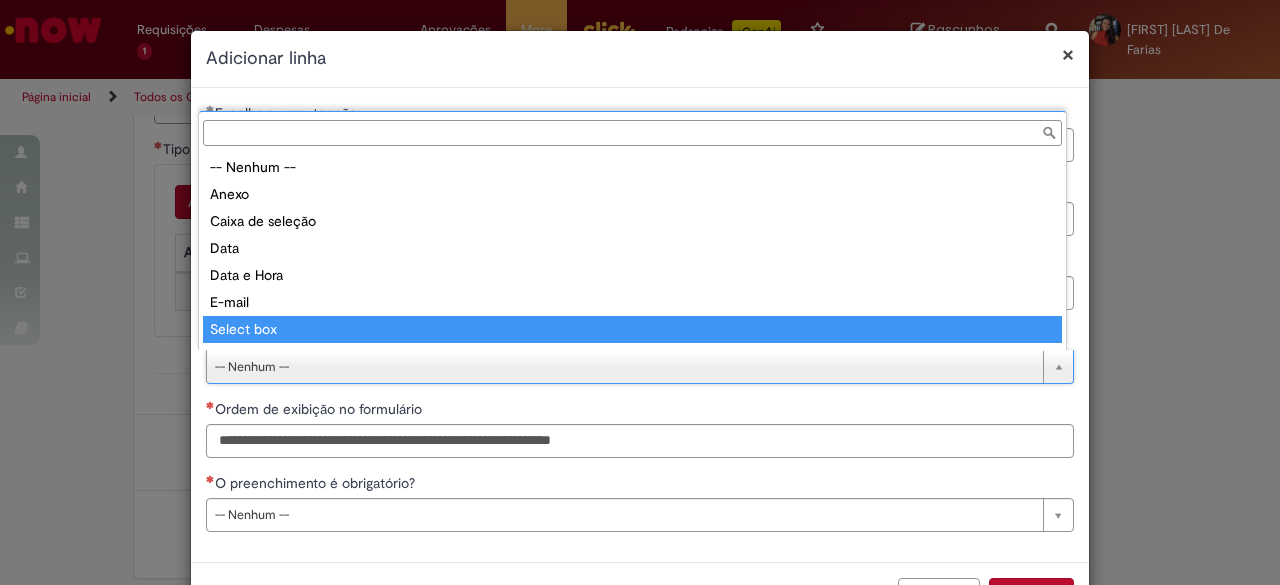 scroll, scrollTop: 24, scrollLeft: 0, axis: vertical 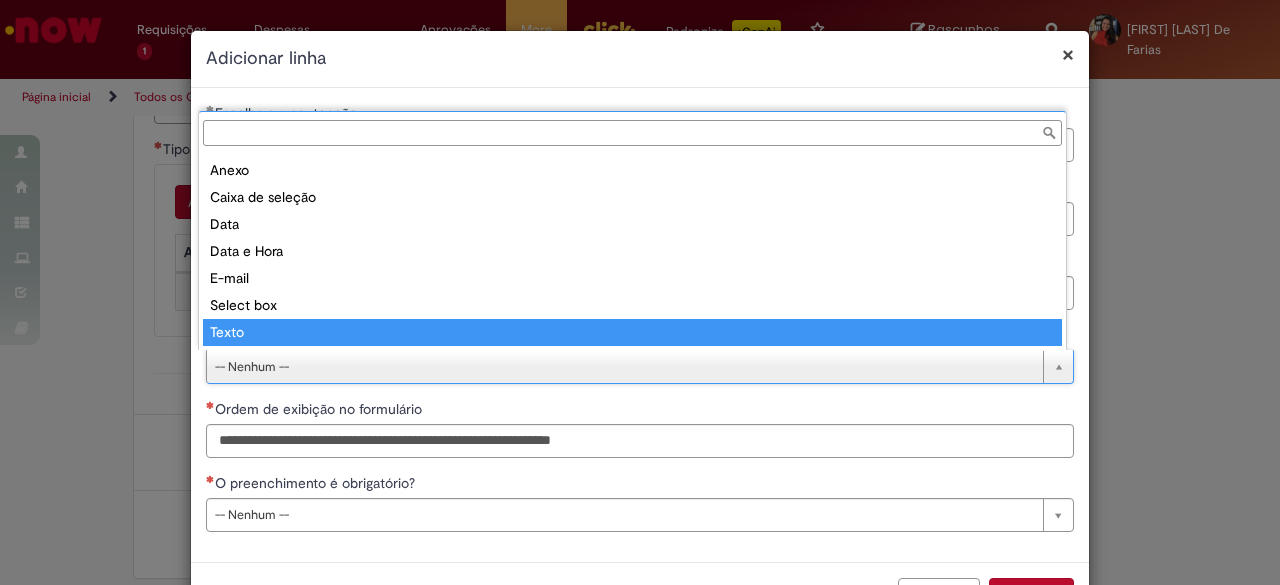 type on "*****" 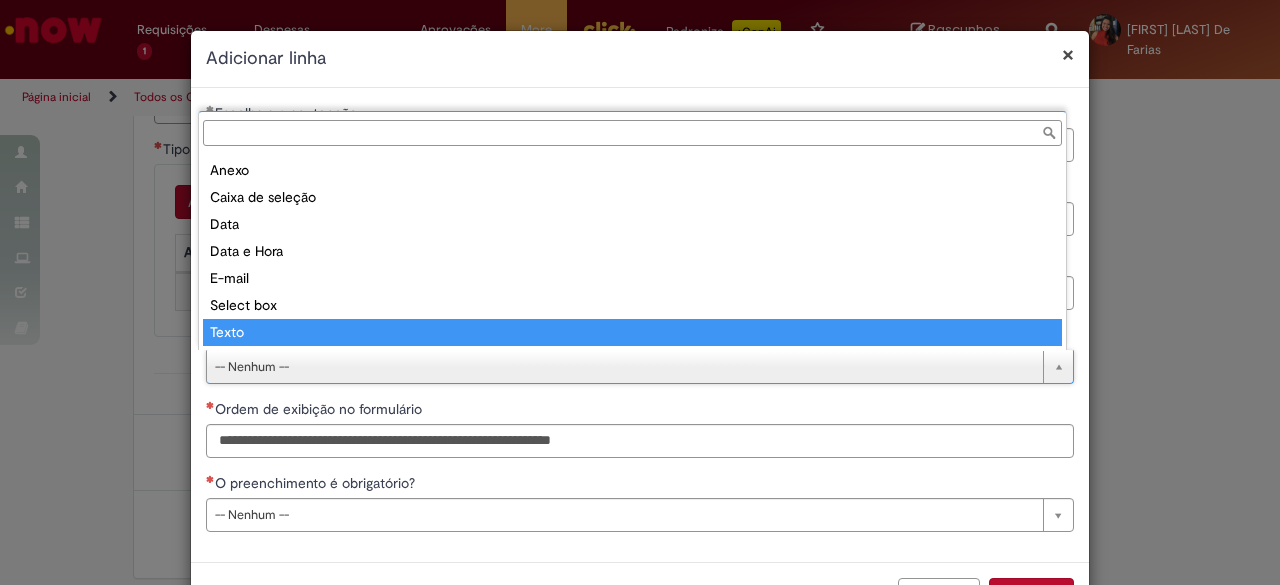 select on "*****" 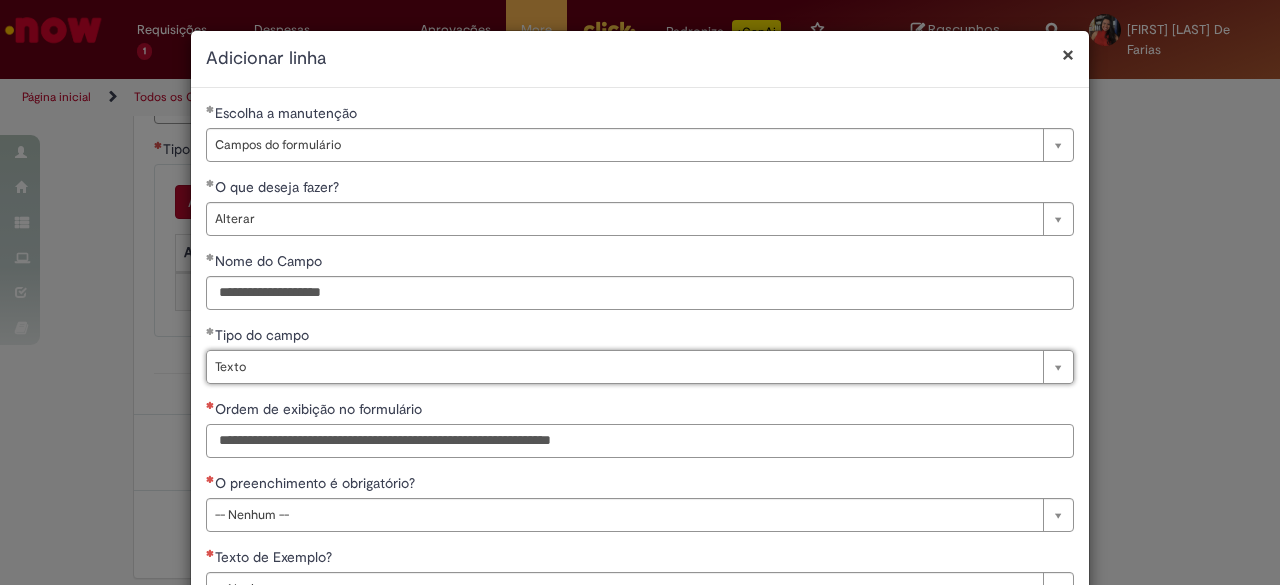 click on "Ordem de exibição no formulário" at bounding box center (640, 441) 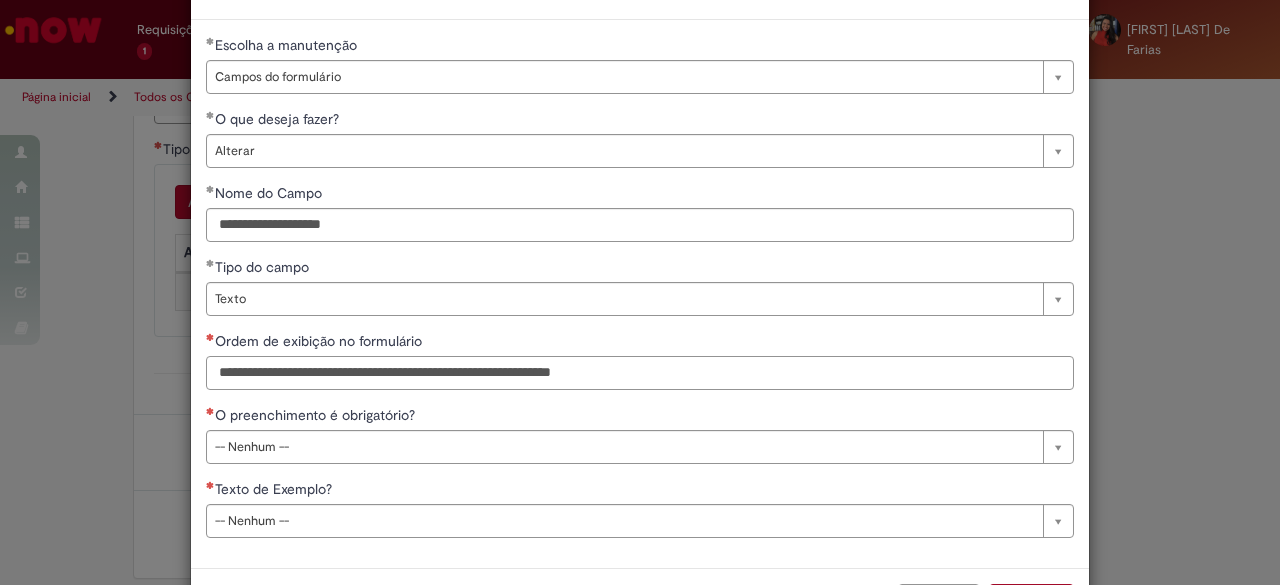 scroll, scrollTop: 100, scrollLeft: 0, axis: vertical 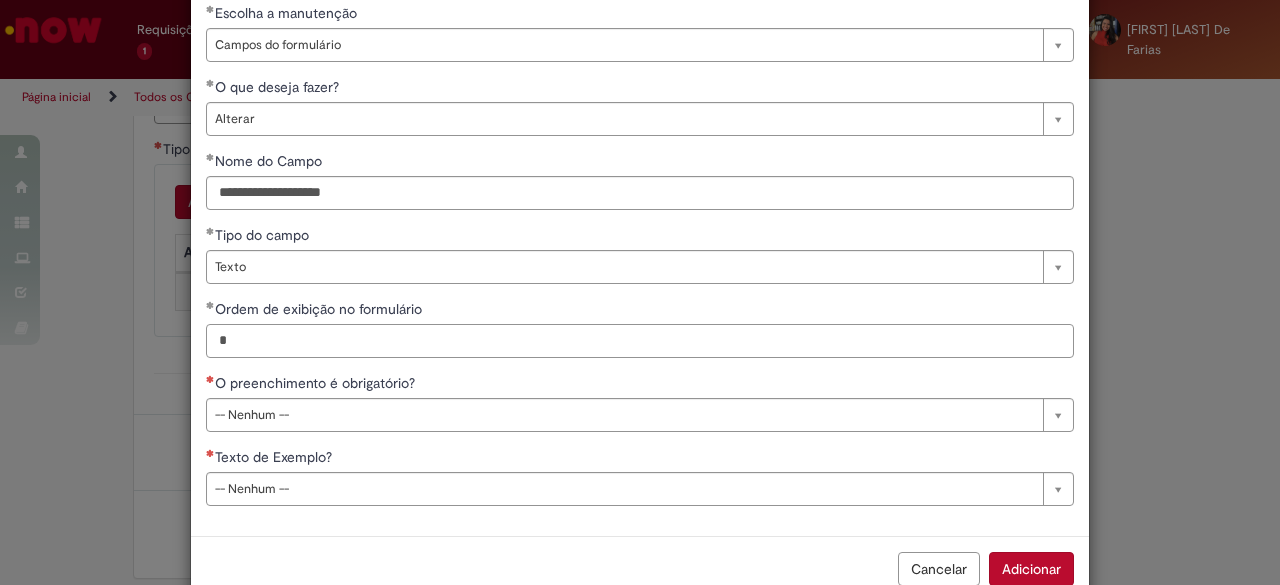 type on "*" 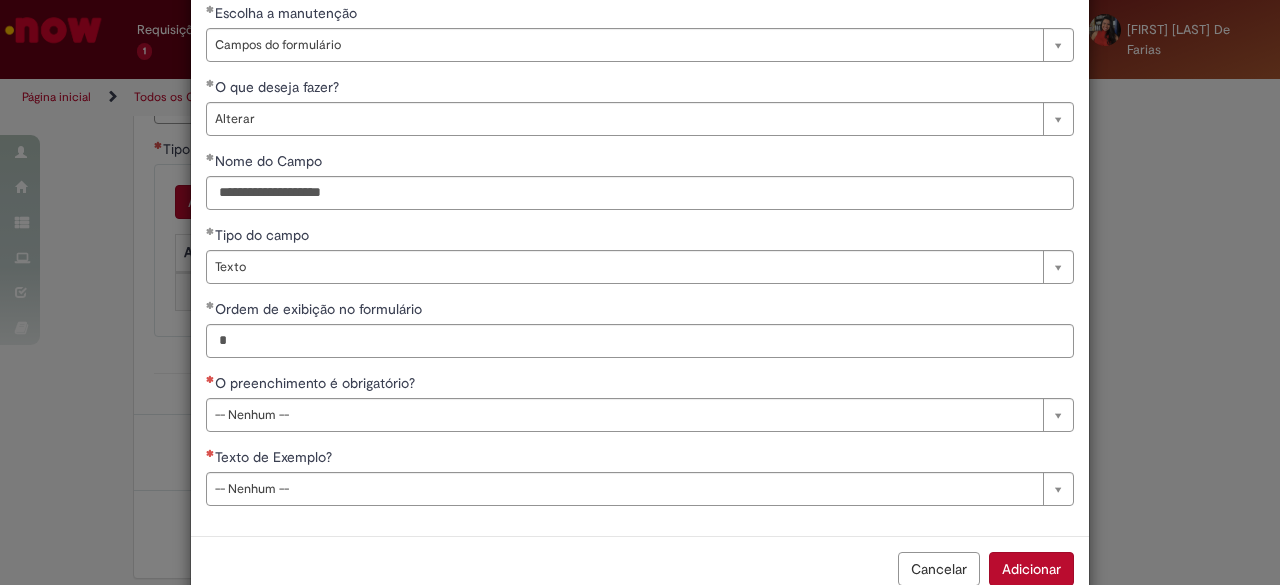 click on "O preenchimento é obrigatório?" at bounding box center [640, 385] 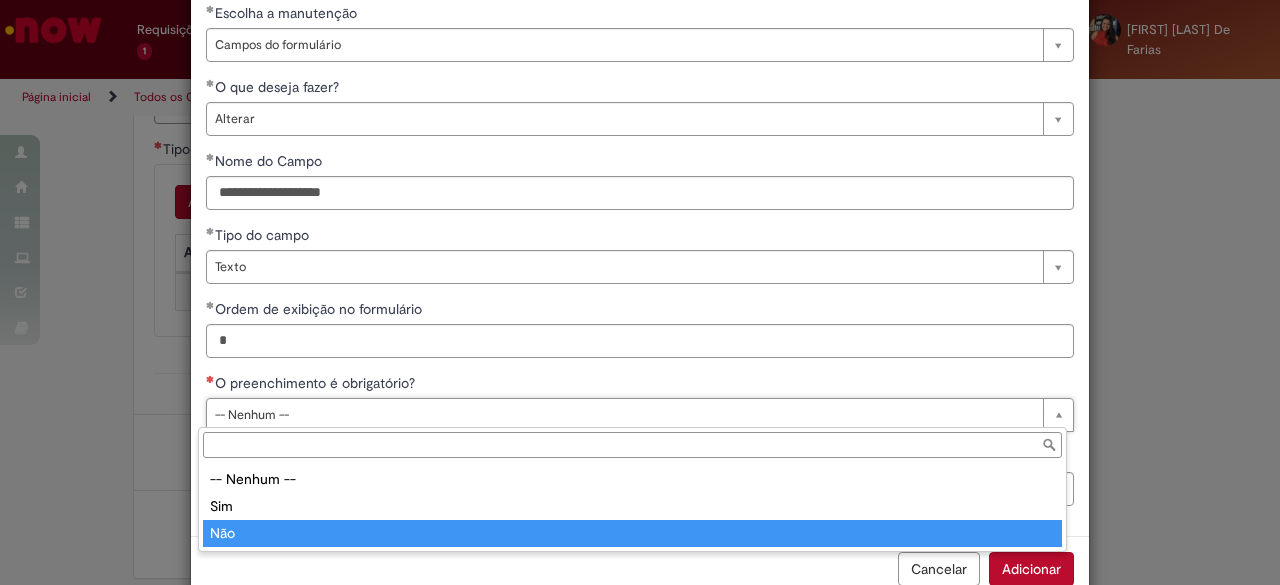 type on "***" 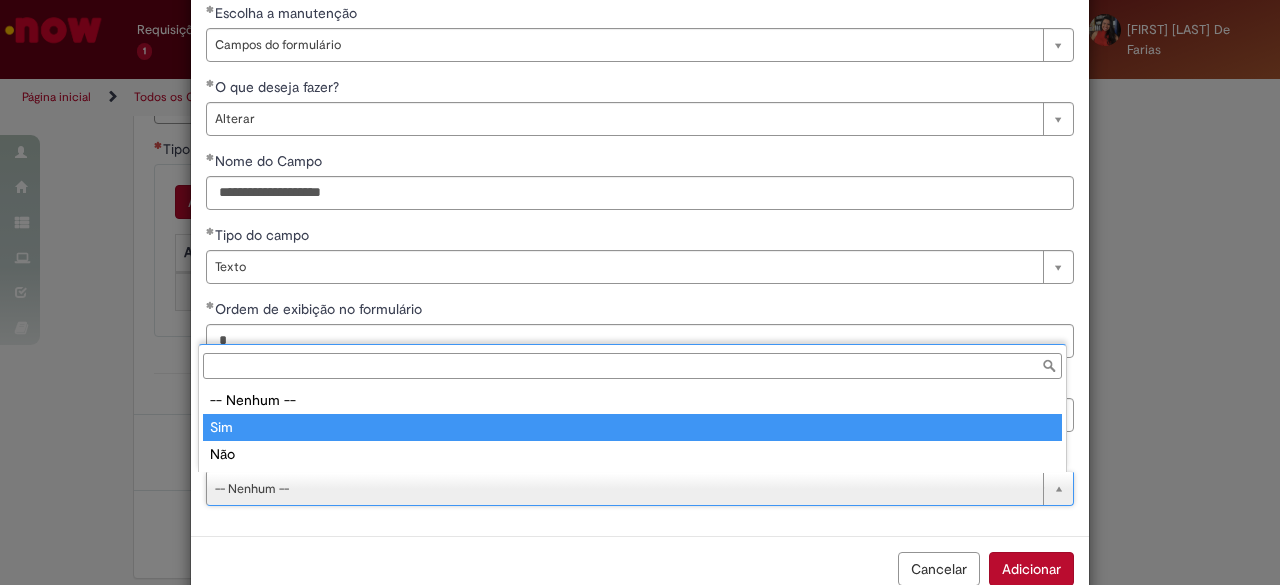 type on "***" 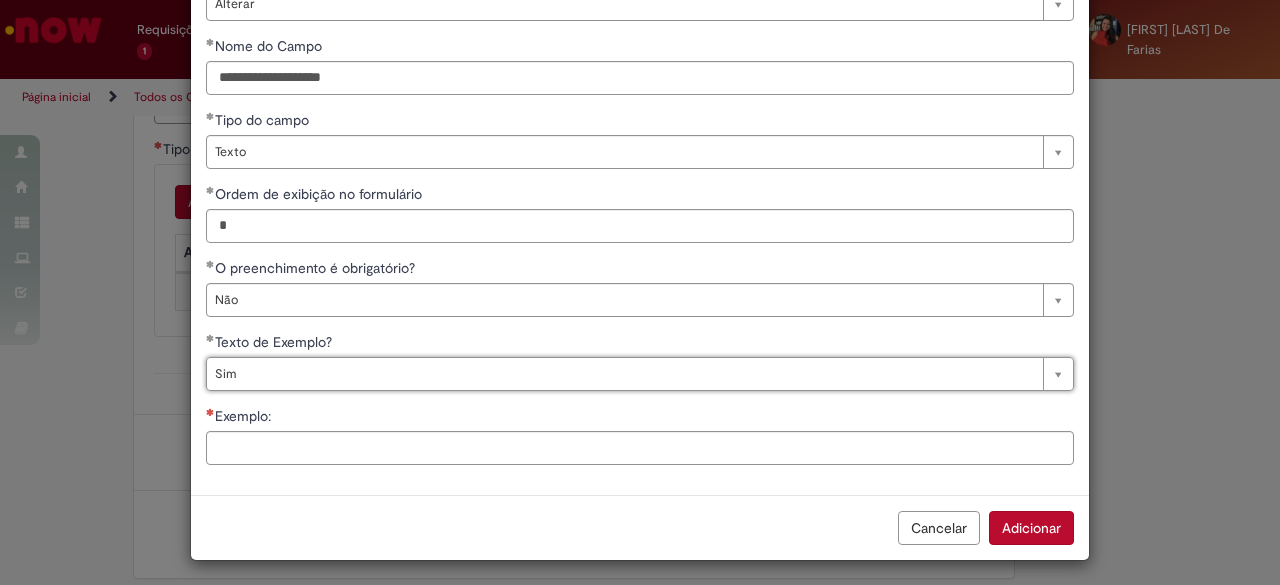 scroll, scrollTop: 218, scrollLeft: 0, axis: vertical 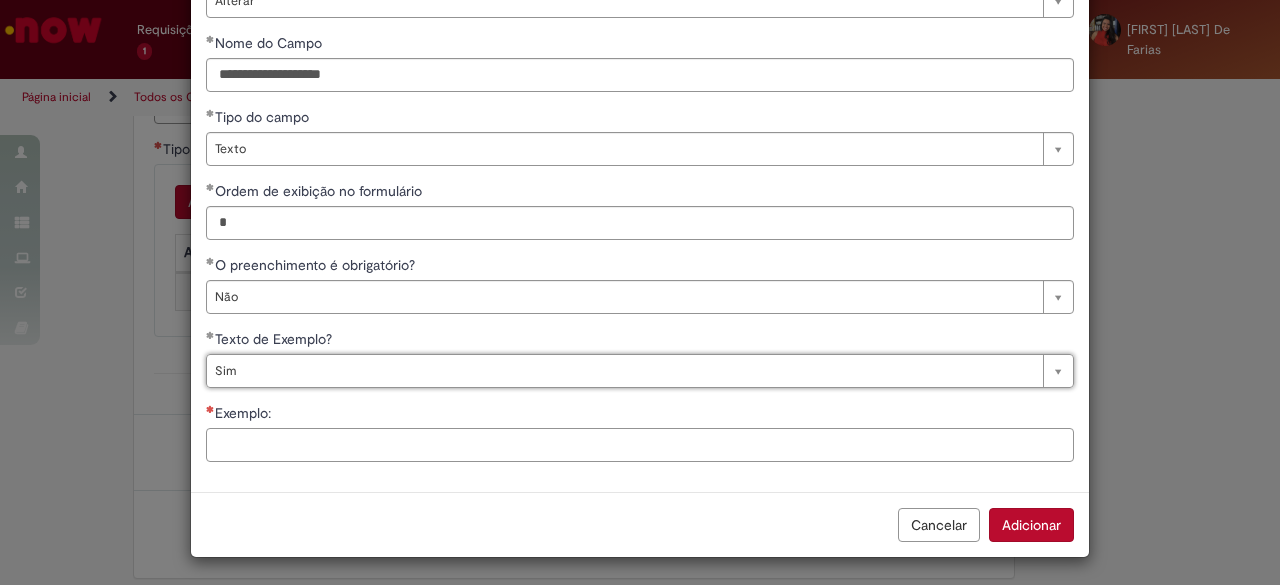 click on "Exemplo:" at bounding box center [640, 445] 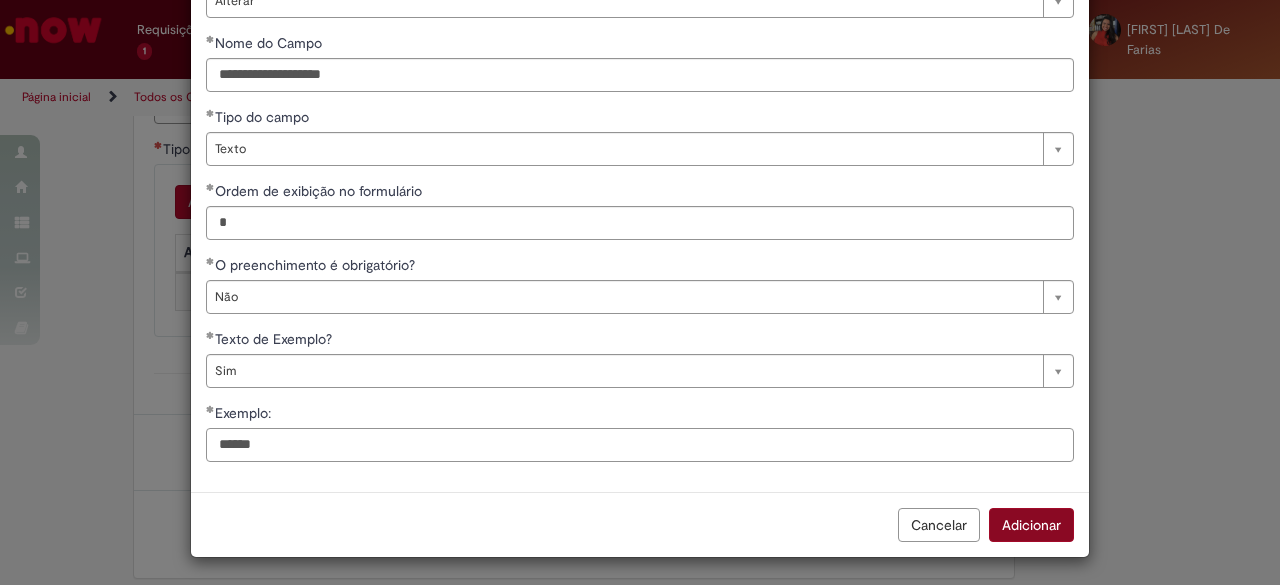 type on "******" 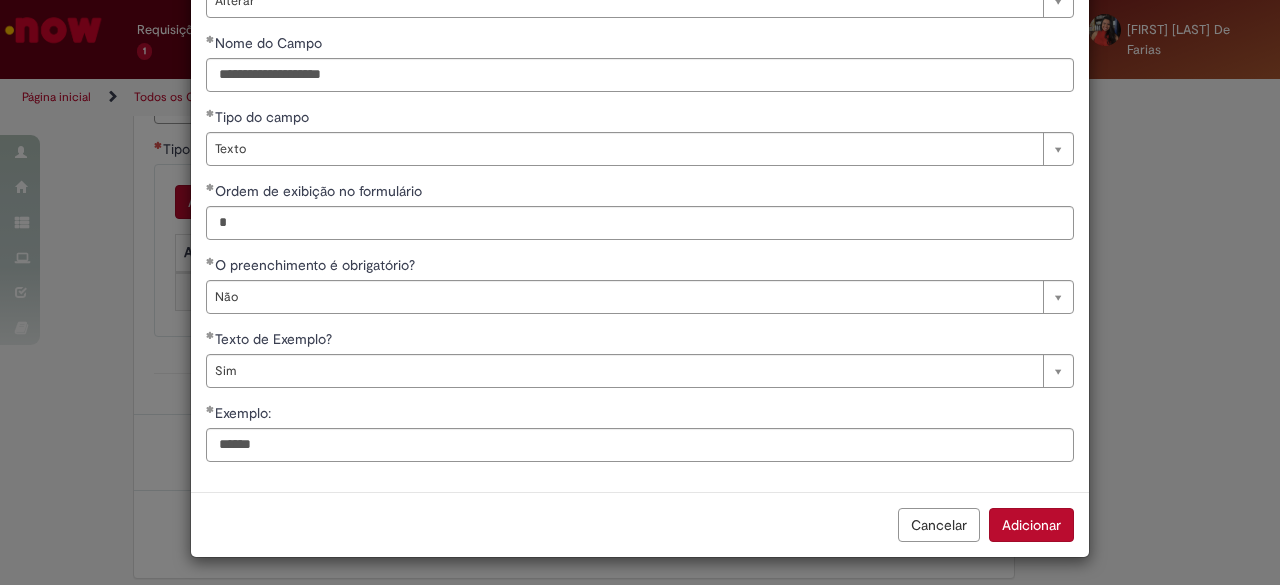 click on "Adicionar" at bounding box center [1031, 525] 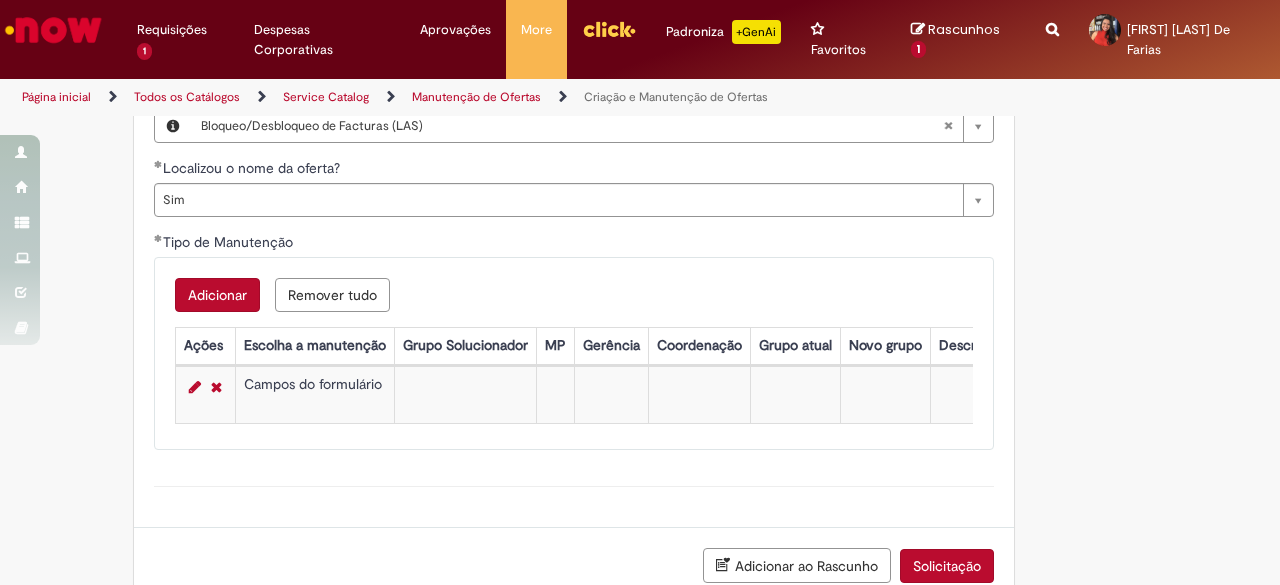 scroll, scrollTop: 2072, scrollLeft: 0, axis: vertical 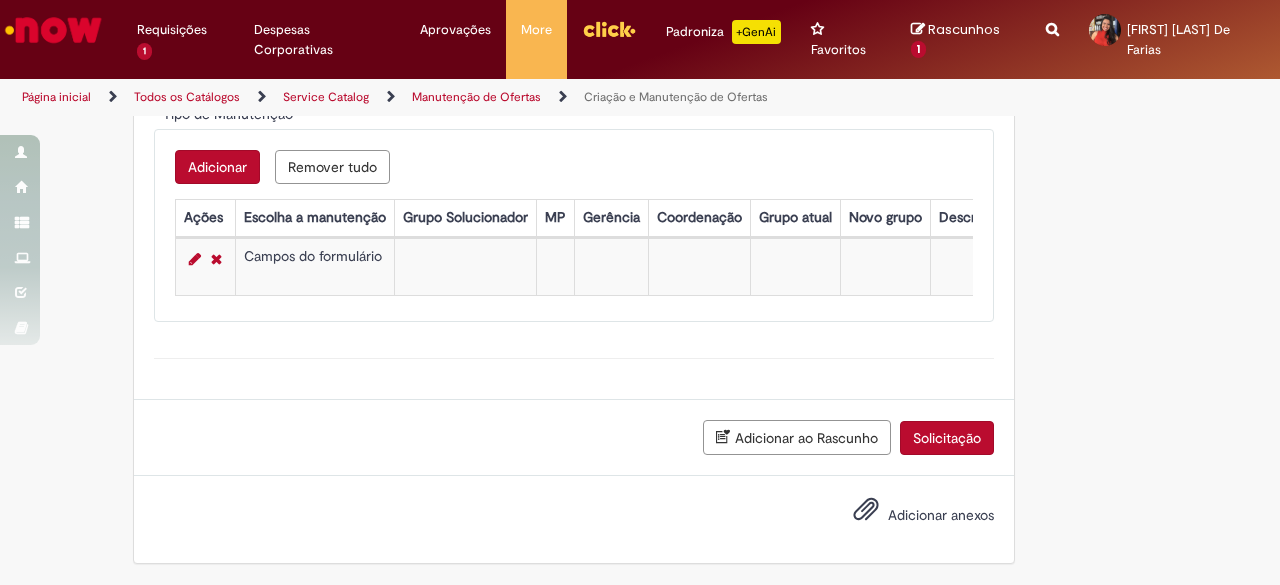 click on "Solicitação" at bounding box center [947, 438] 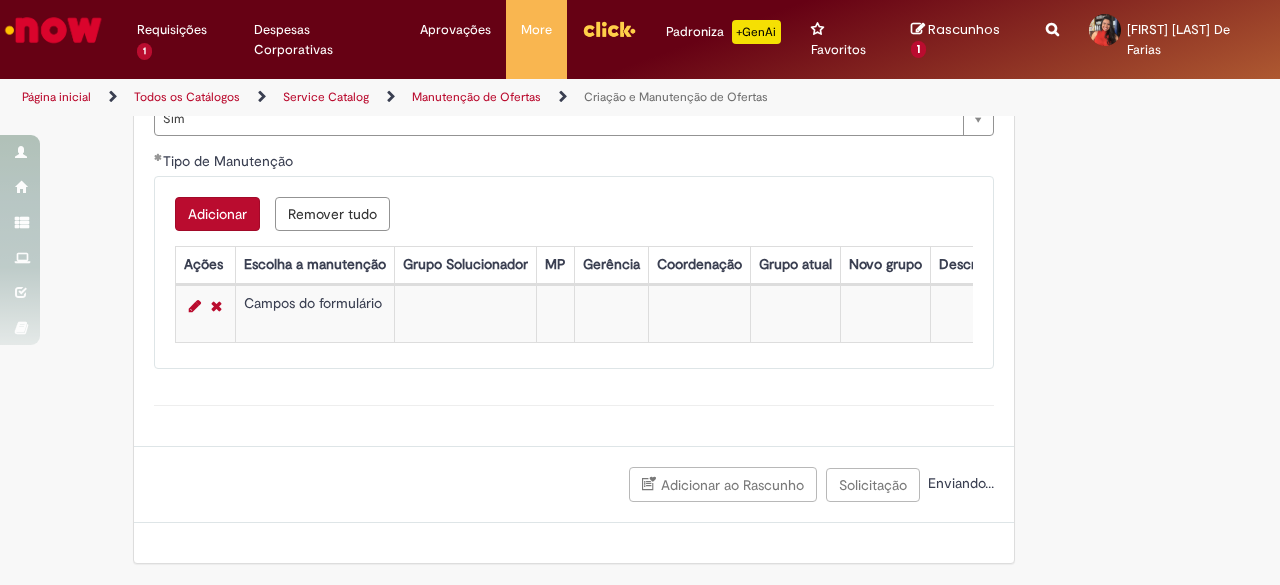 scroll, scrollTop: 2026, scrollLeft: 0, axis: vertical 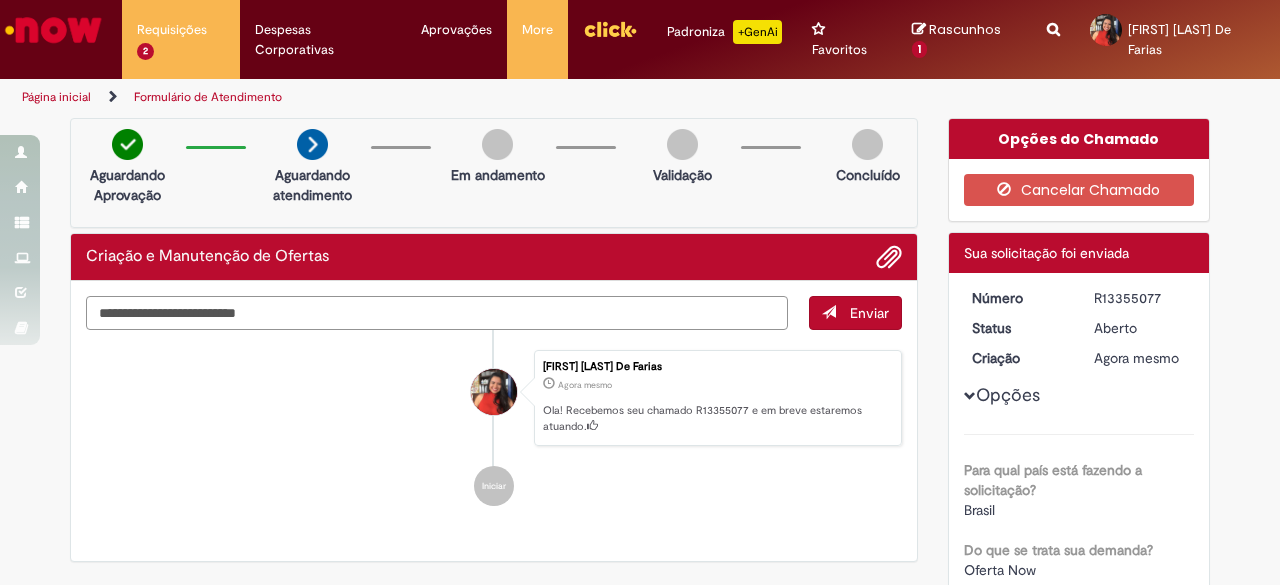 click at bounding box center [437, 312] 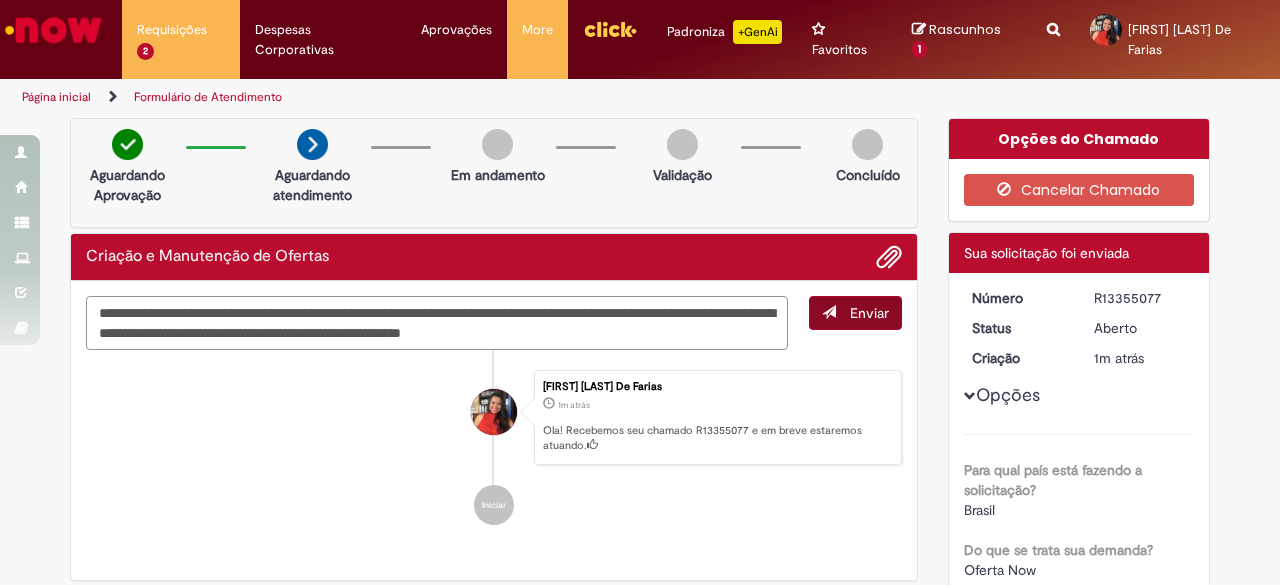 type on "**********" 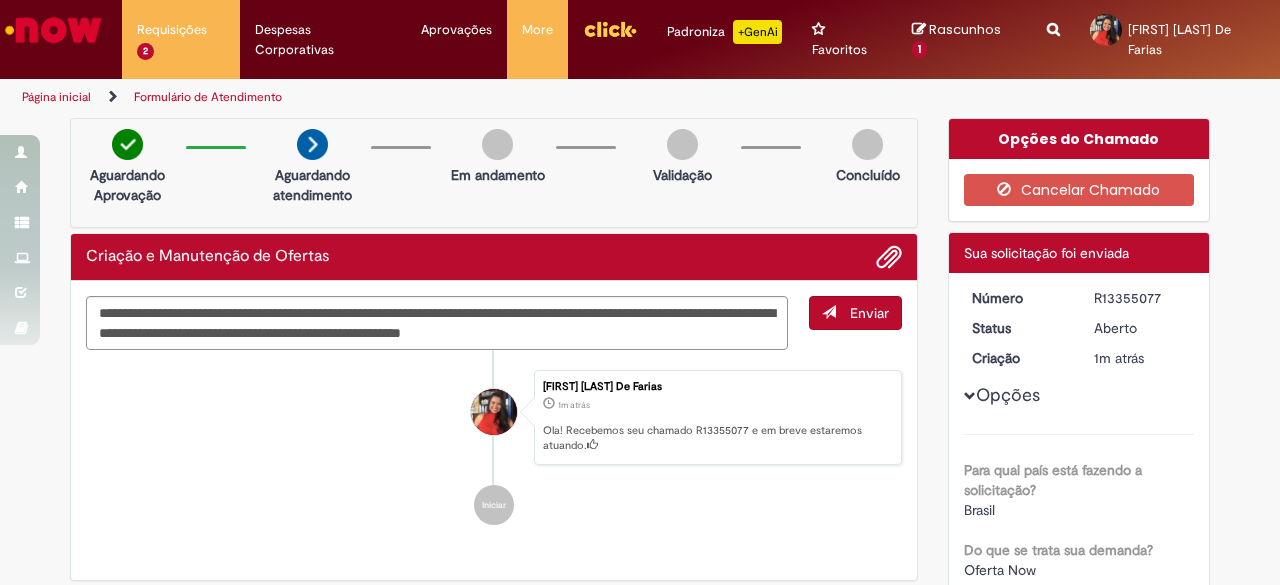 click on "Enviar" at bounding box center [855, 313] 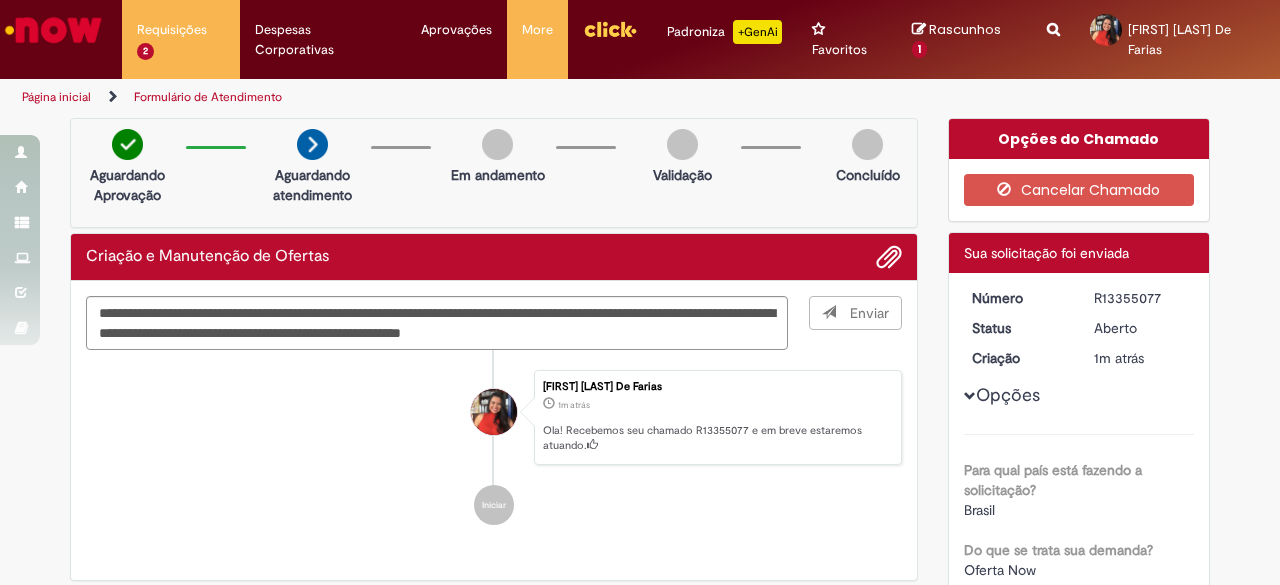 type 